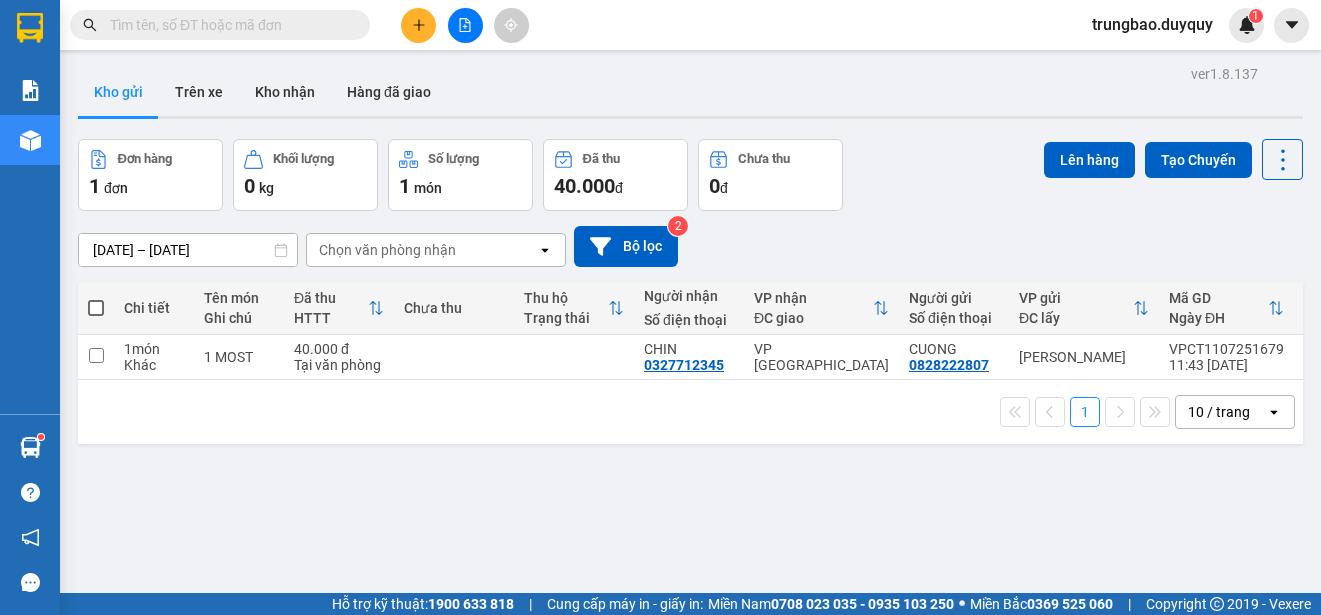 scroll, scrollTop: 0, scrollLeft: 0, axis: both 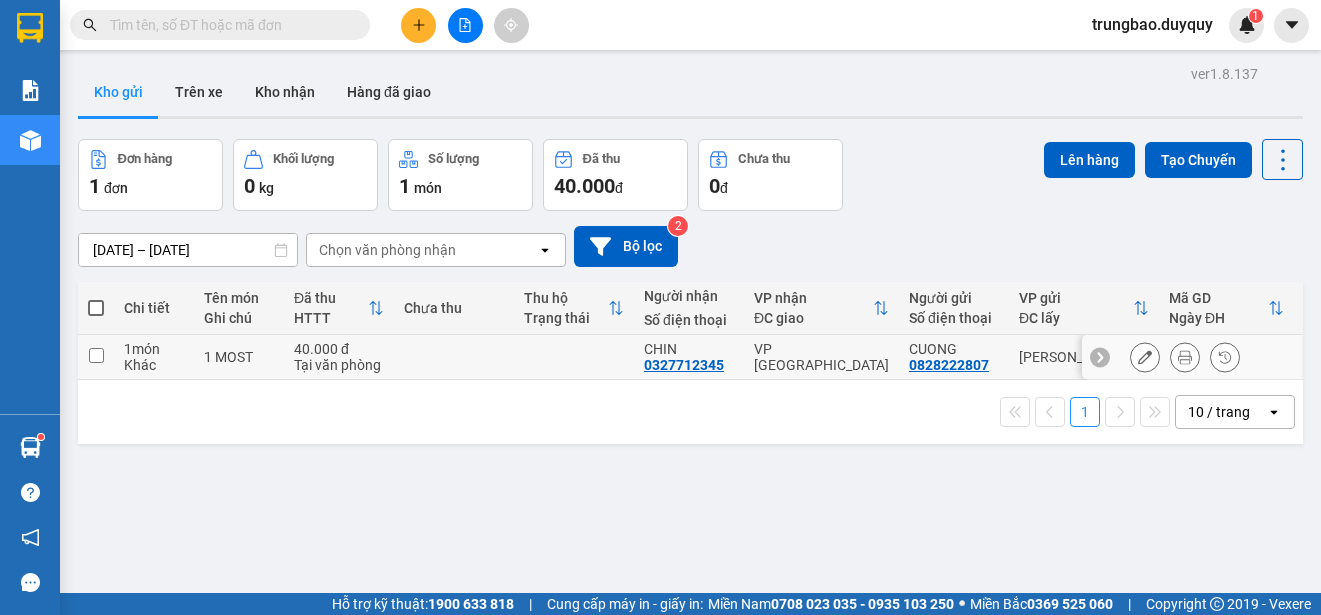 click at bounding box center (96, 355) 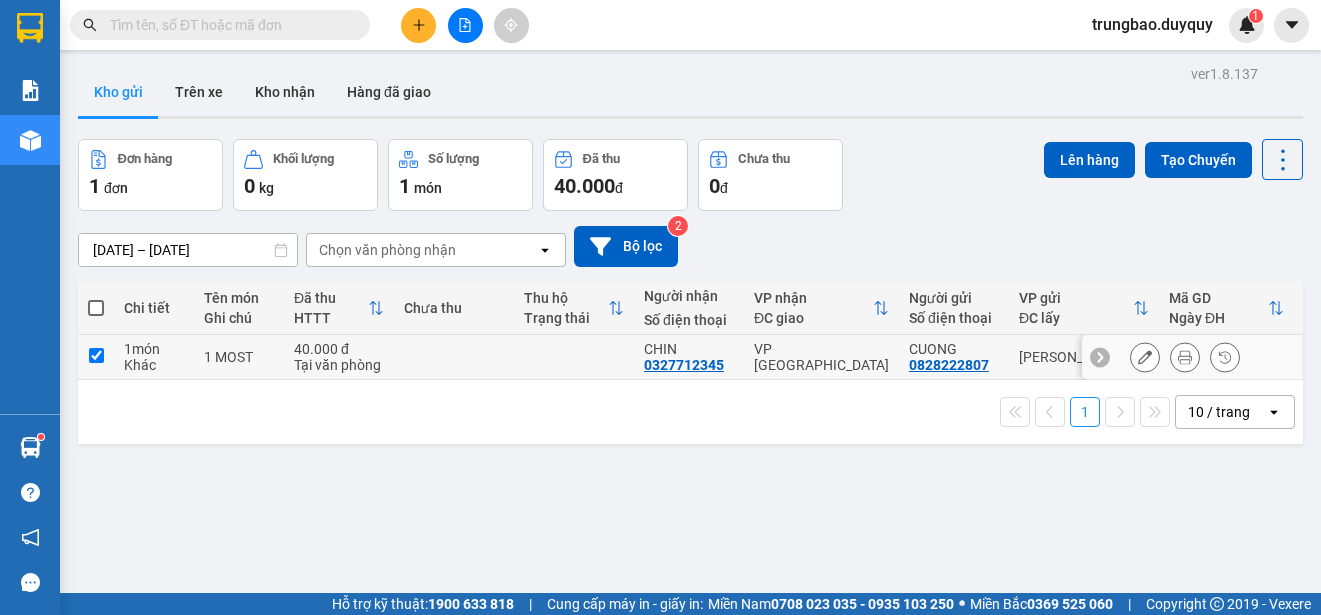 checkbox on "true" 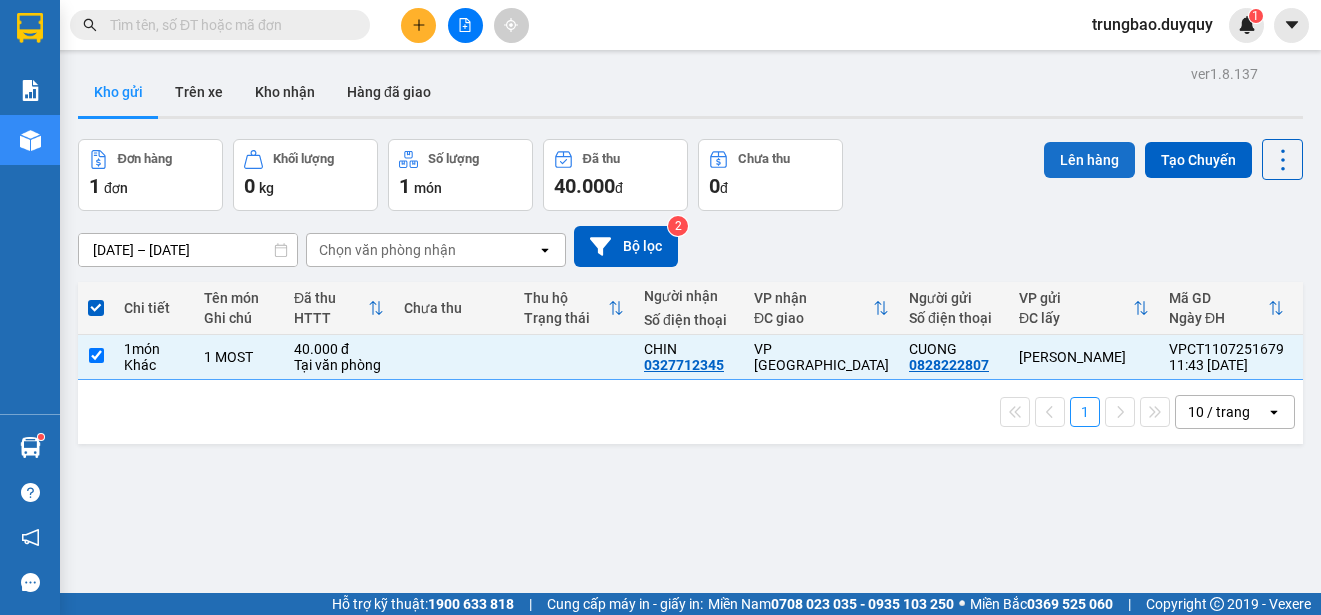 click on "Lên hàng" at bounding box center (1089, 160) 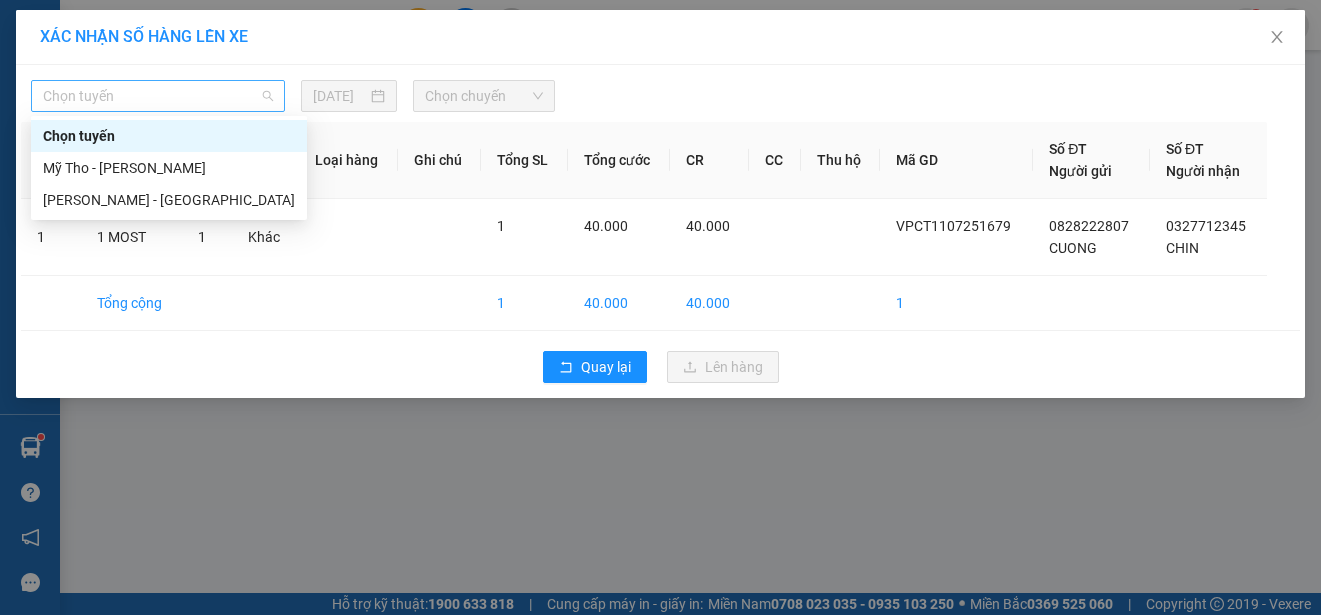click on "Chọn tuyến" at bounding box center [158, 96] 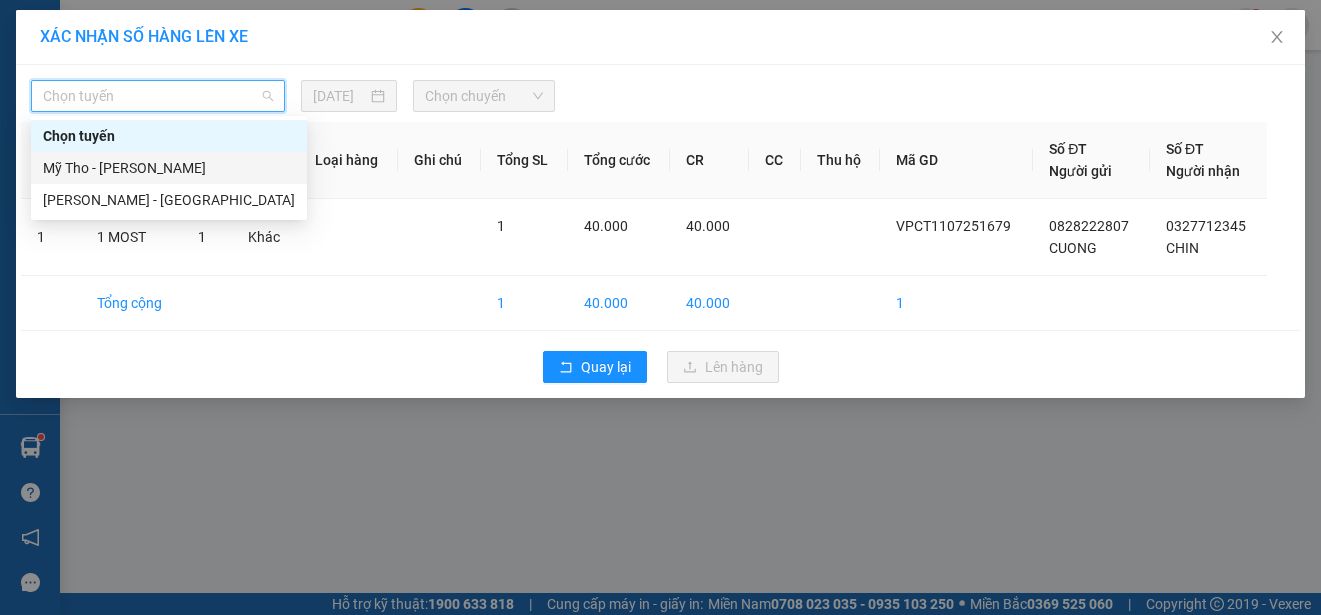 click on "Mỹ Tho - [PERSON_NAME]" at bounding box center (169, 168) 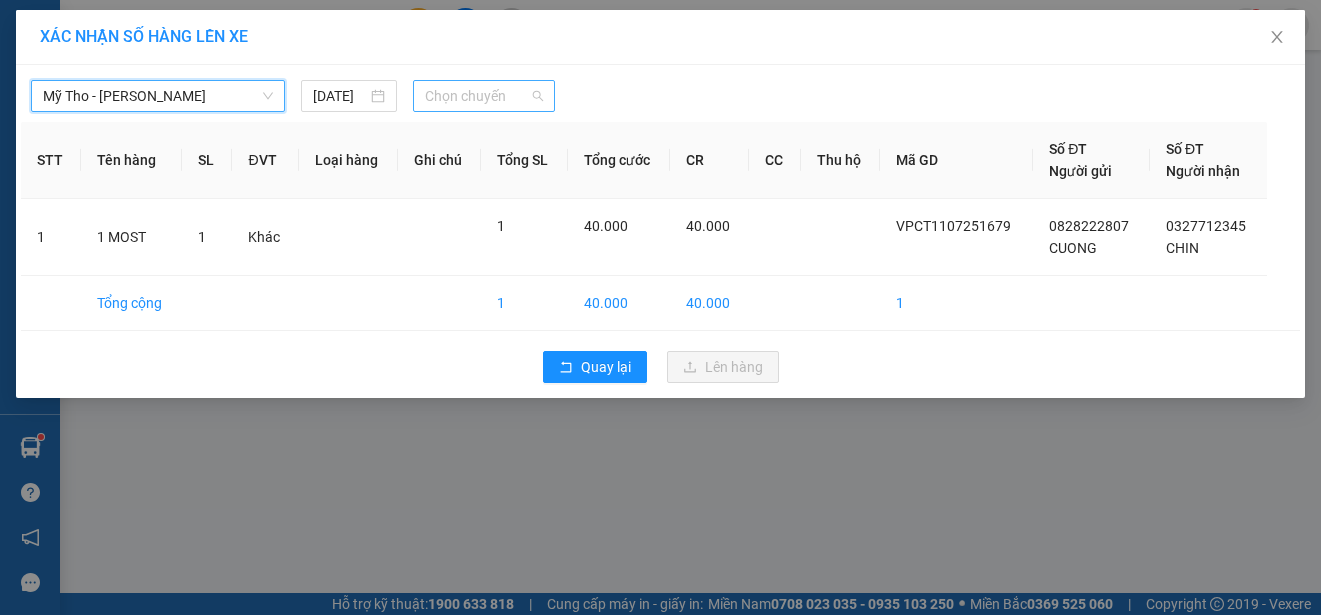 click on "Chọn chuyến" at bounding box center (483, 96) 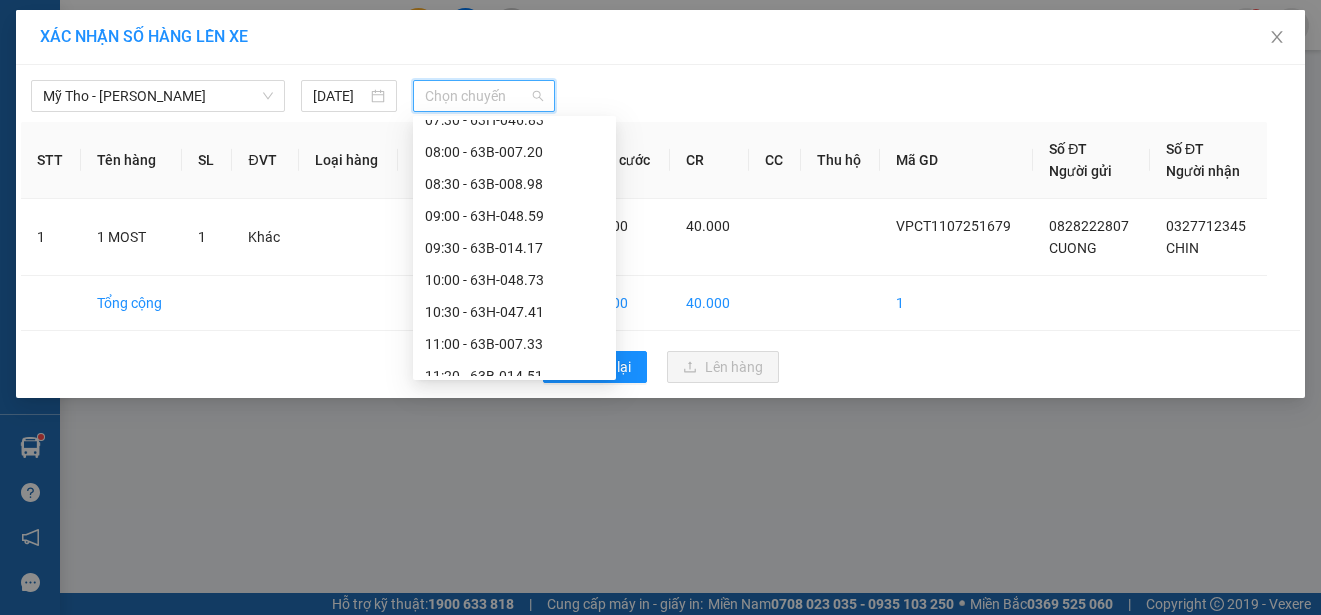 scroll, scrollTop: 500, scrollLeft: 0, axis: vertical 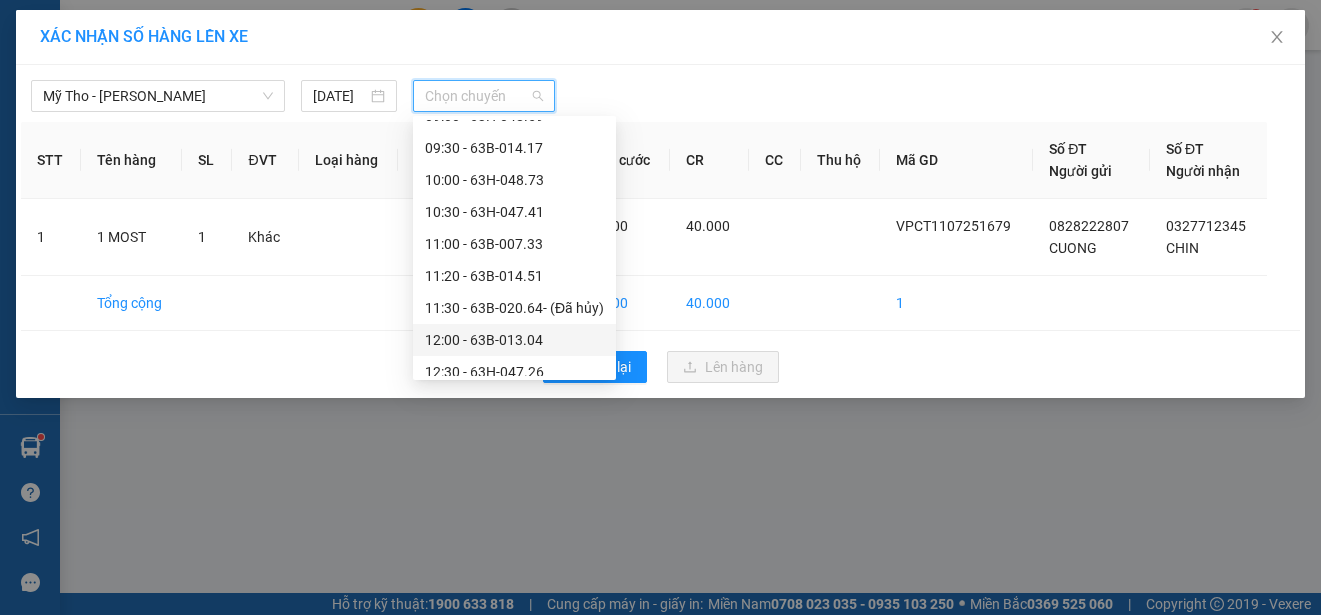 click on "12:00     - 63B-013.04" at bounding box center [514, 340] 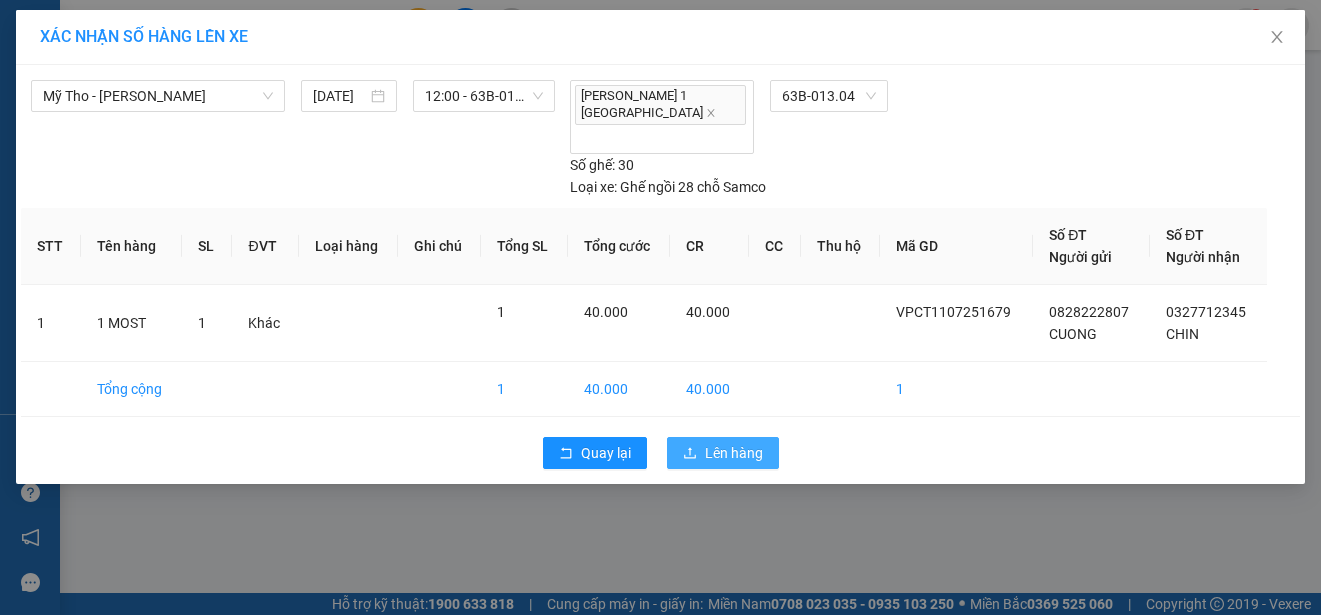 click on "Lên hàng" at bounding box center [734, 453] 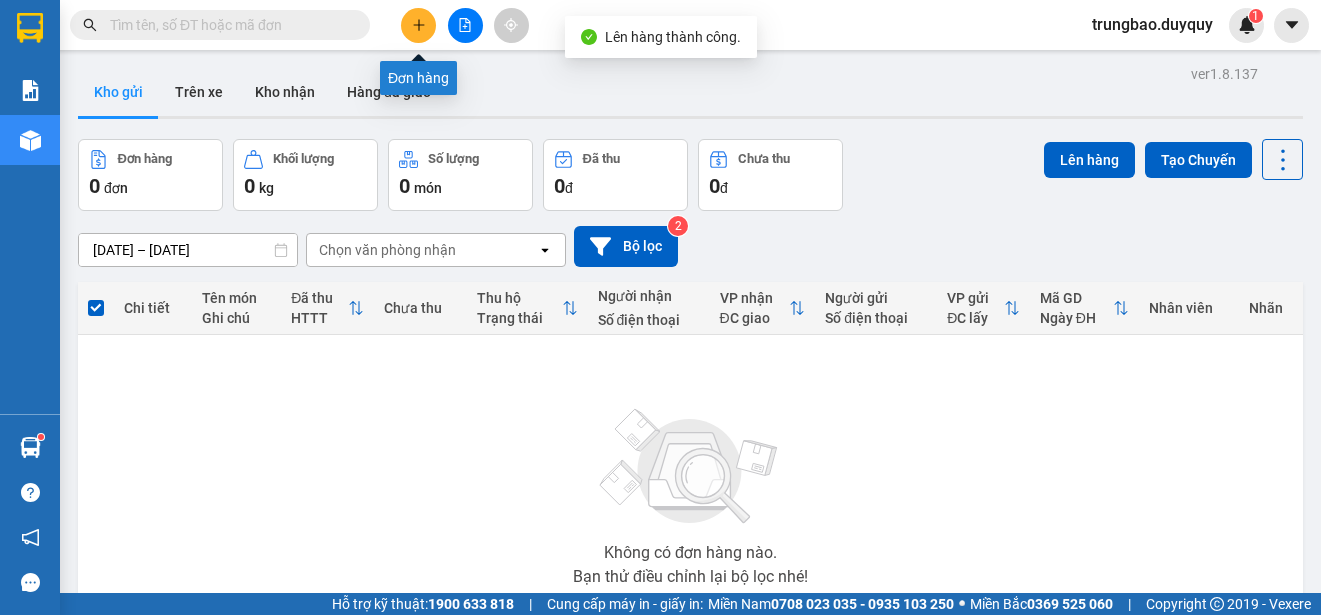 click 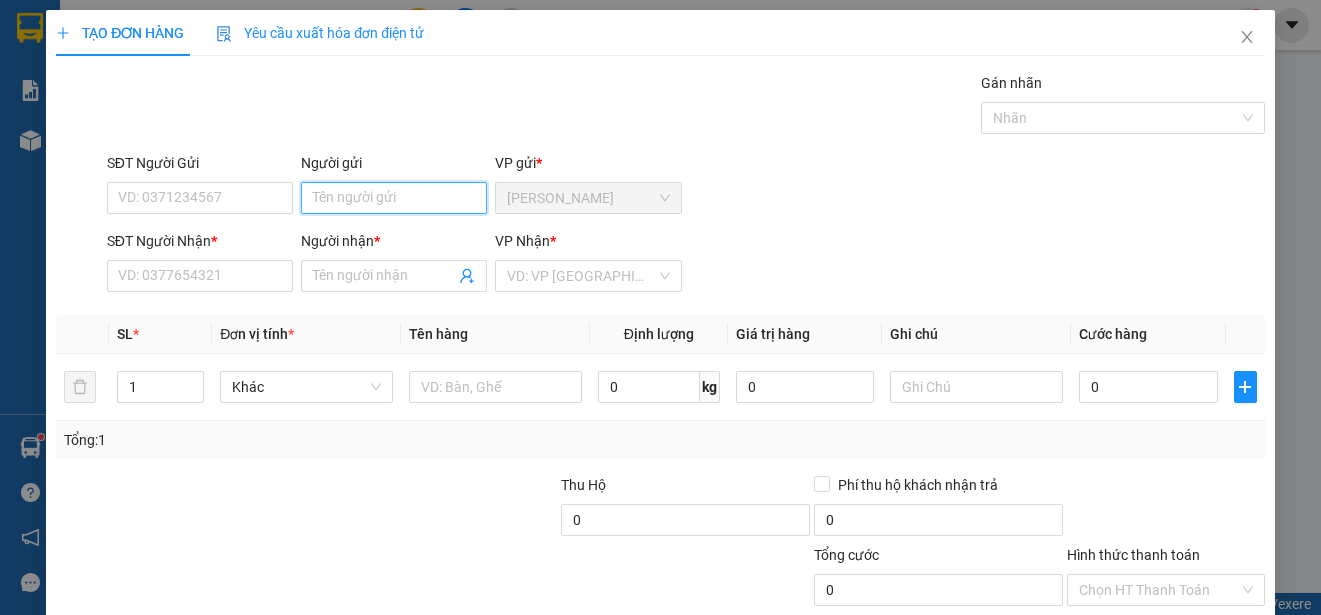 click on "Người gửi" at bounding box center [394, 198] 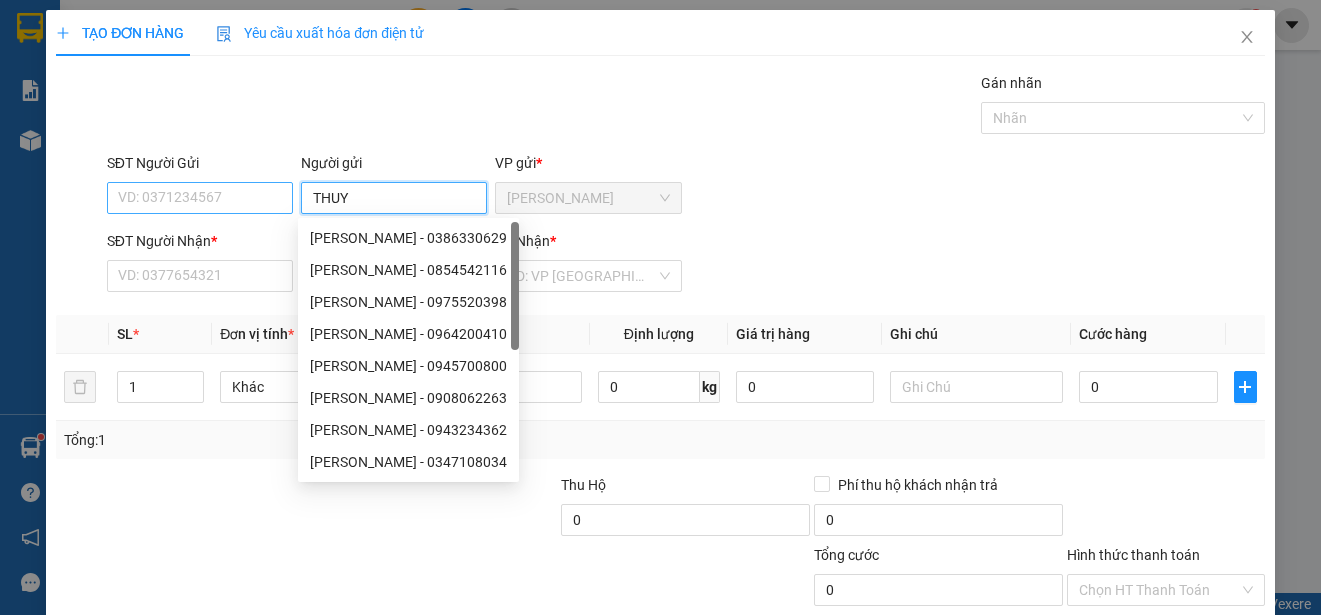 type on "THUY" 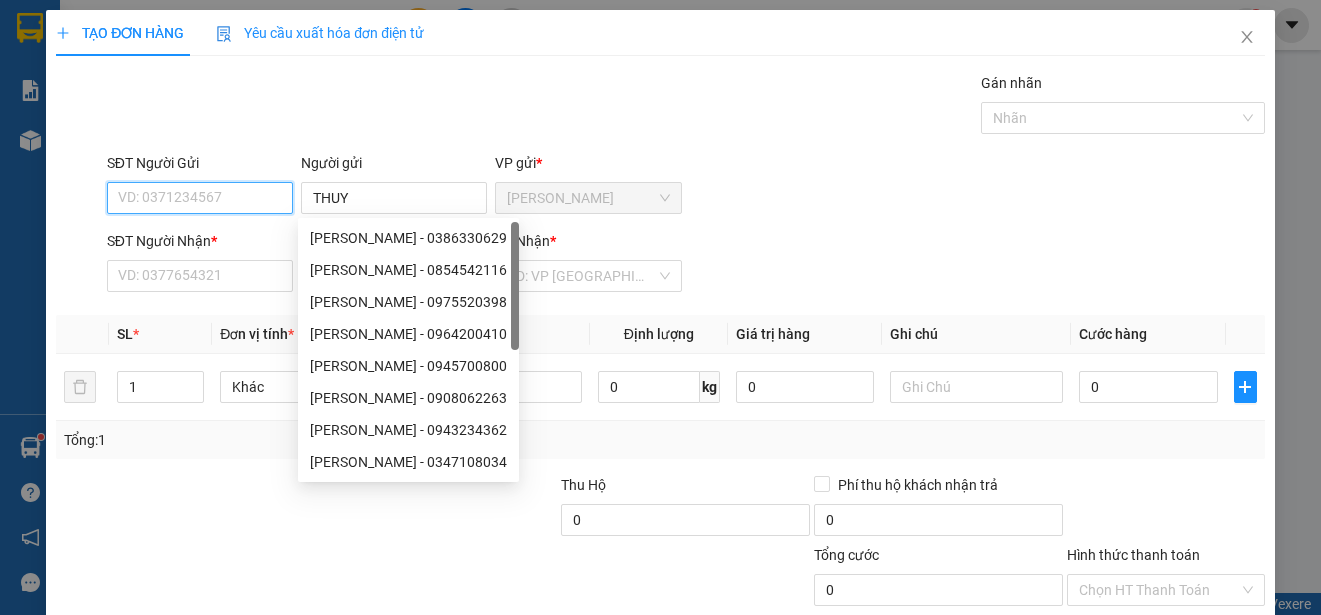 click on "SĐT Người Gửi" at bounding box center (200, 198) 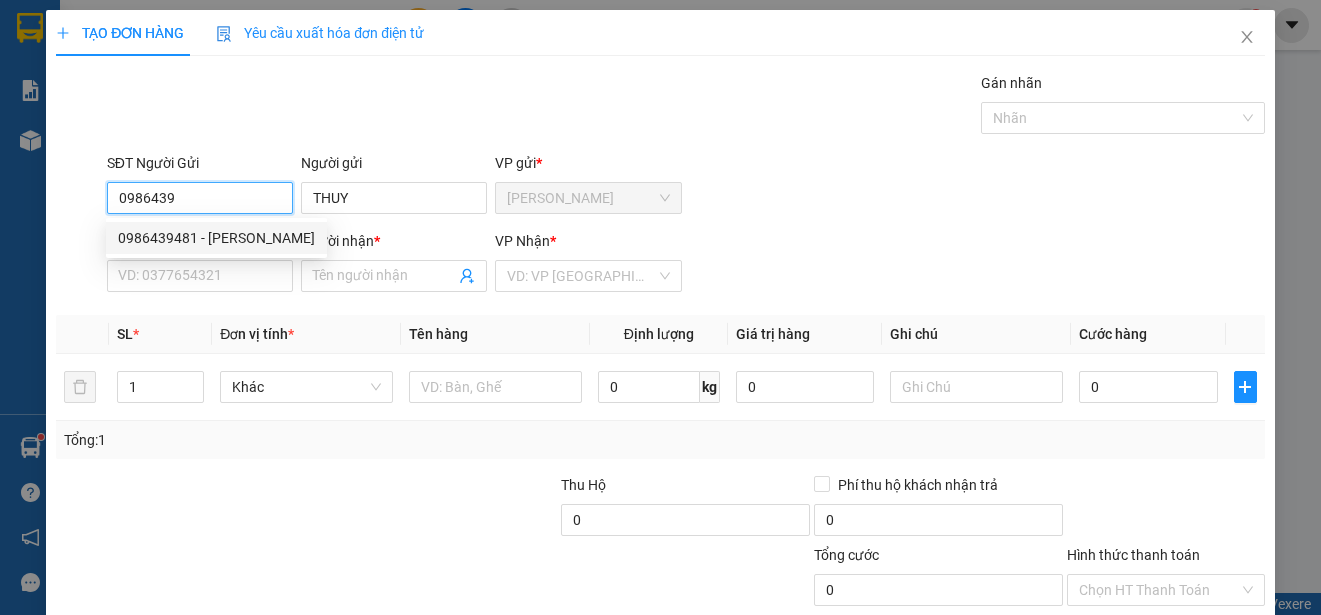 click on "0986439481 - [PERSON_NAME]" at bounding box center [216, 238] 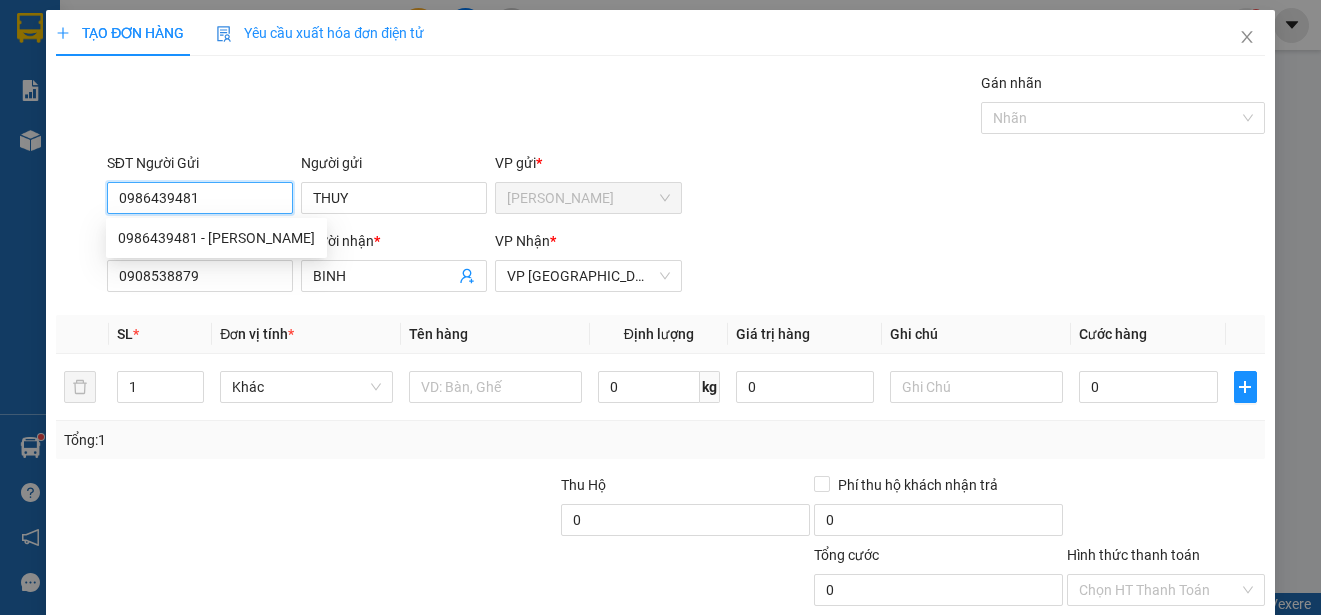 type on "20.000" 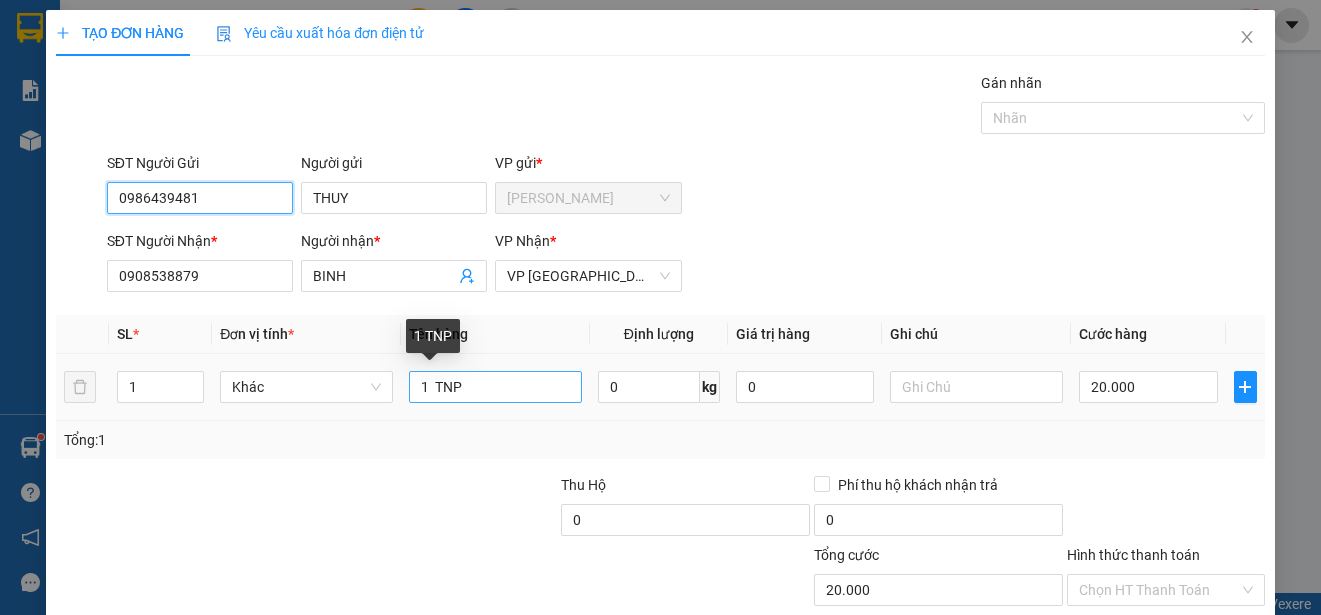 type on "0986439481" 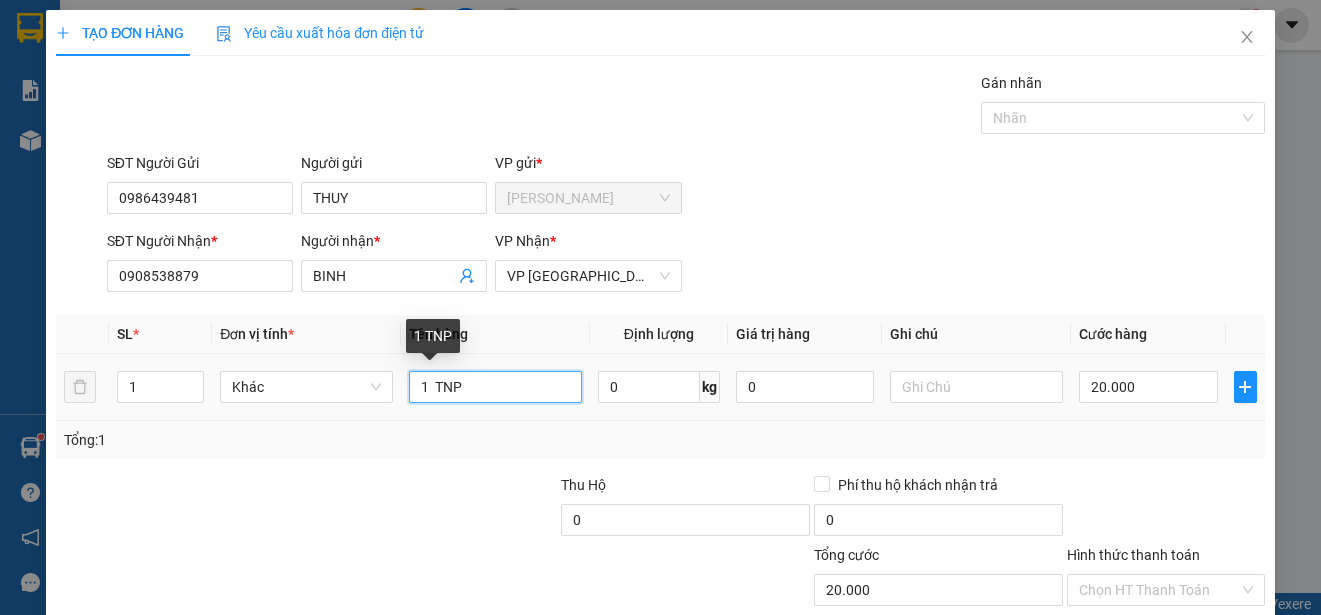 click on "1  TNP" at bounding box center (495, 387) 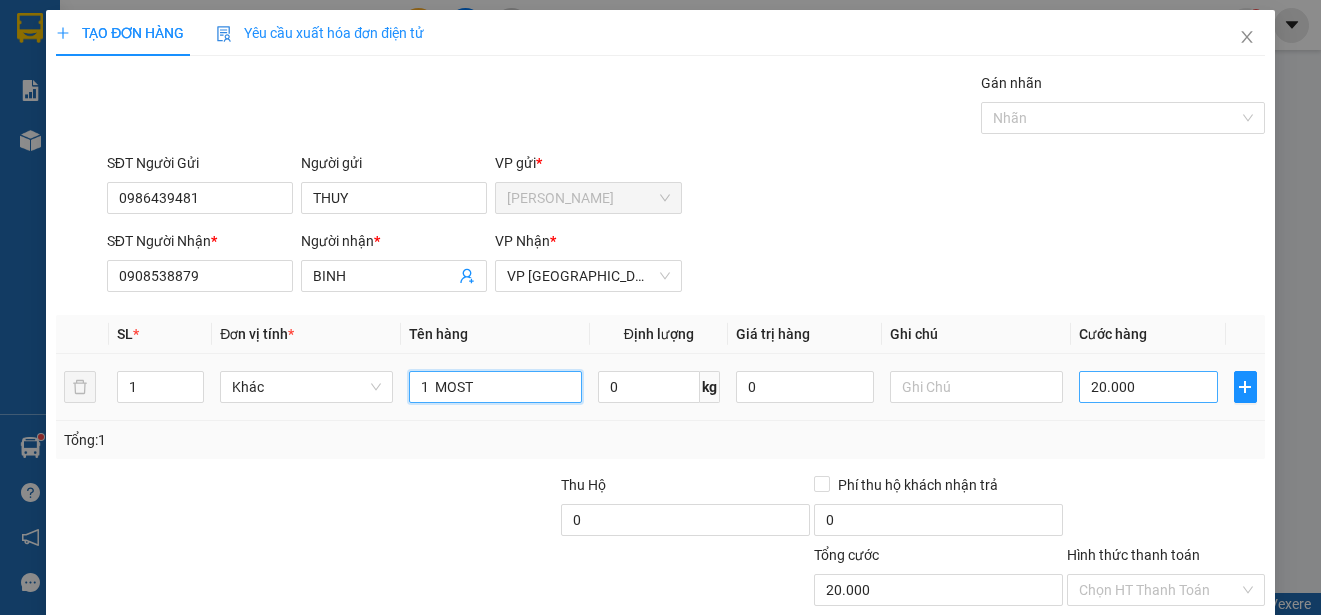 type on "1  MOST" 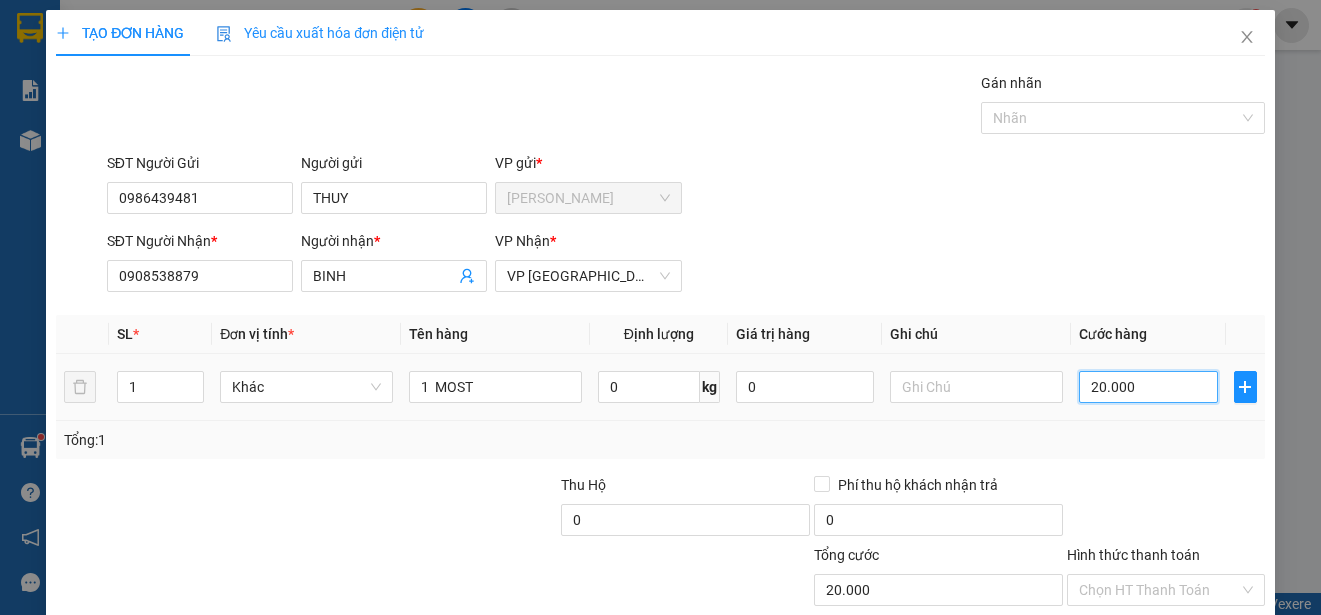 click on "20.000" at bounding box center [1148, 387] 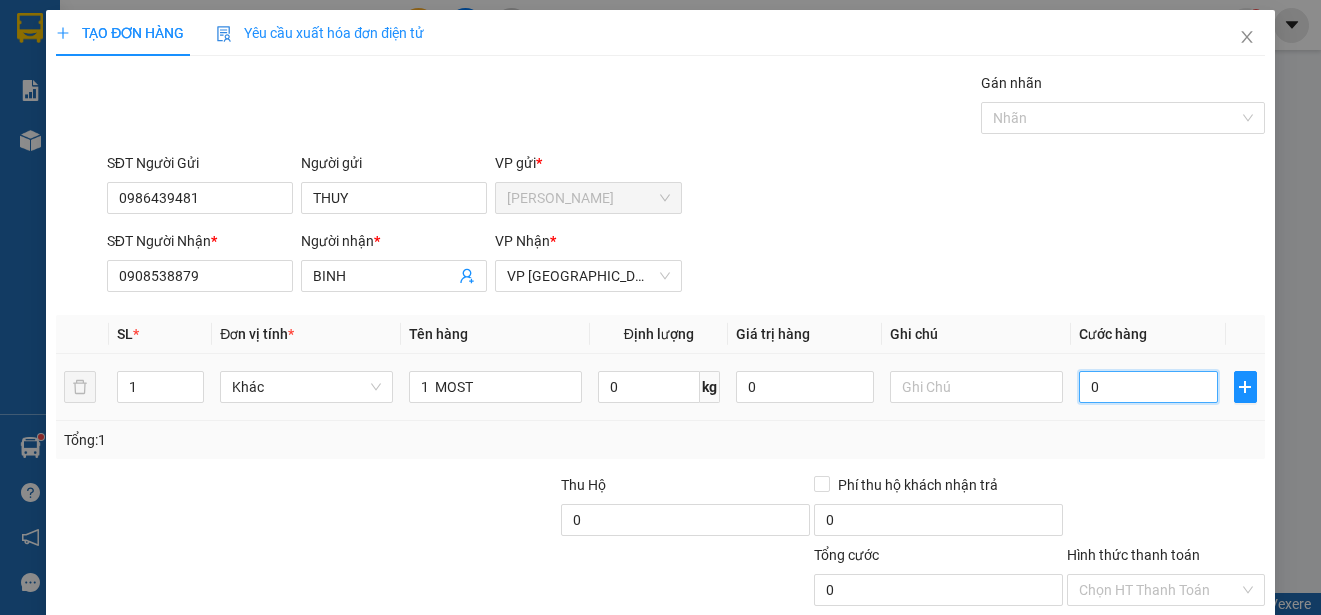 click on "0" at bounding box center (1148, 387) 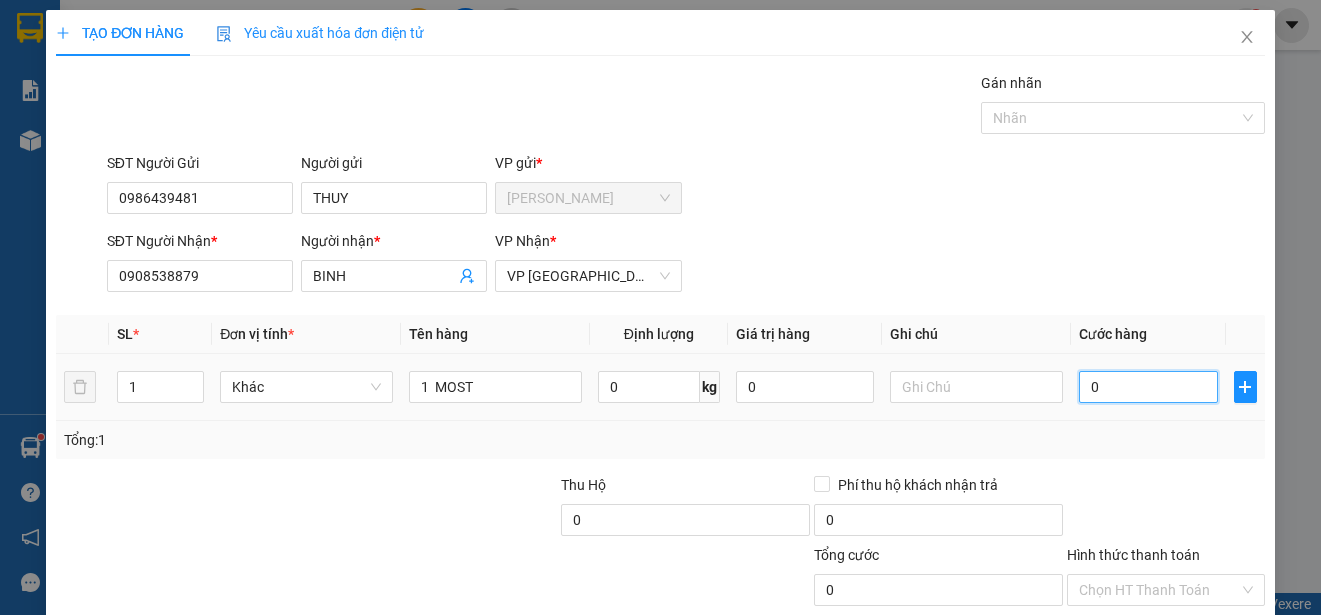 type on "30" 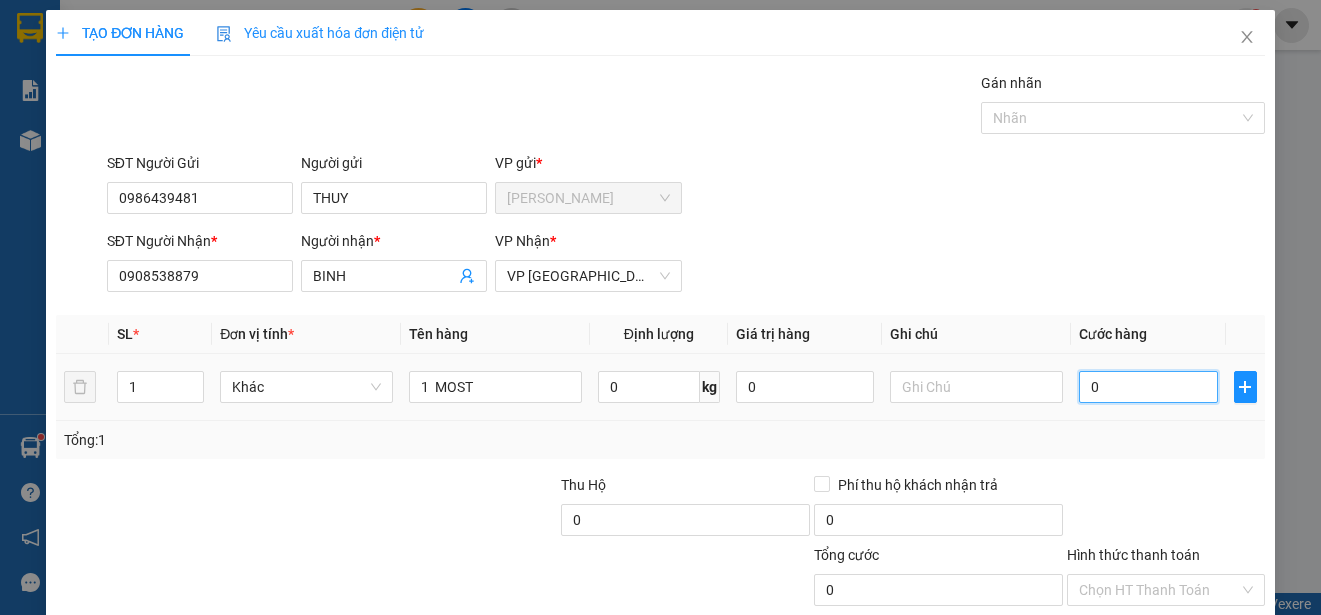 type on "30" 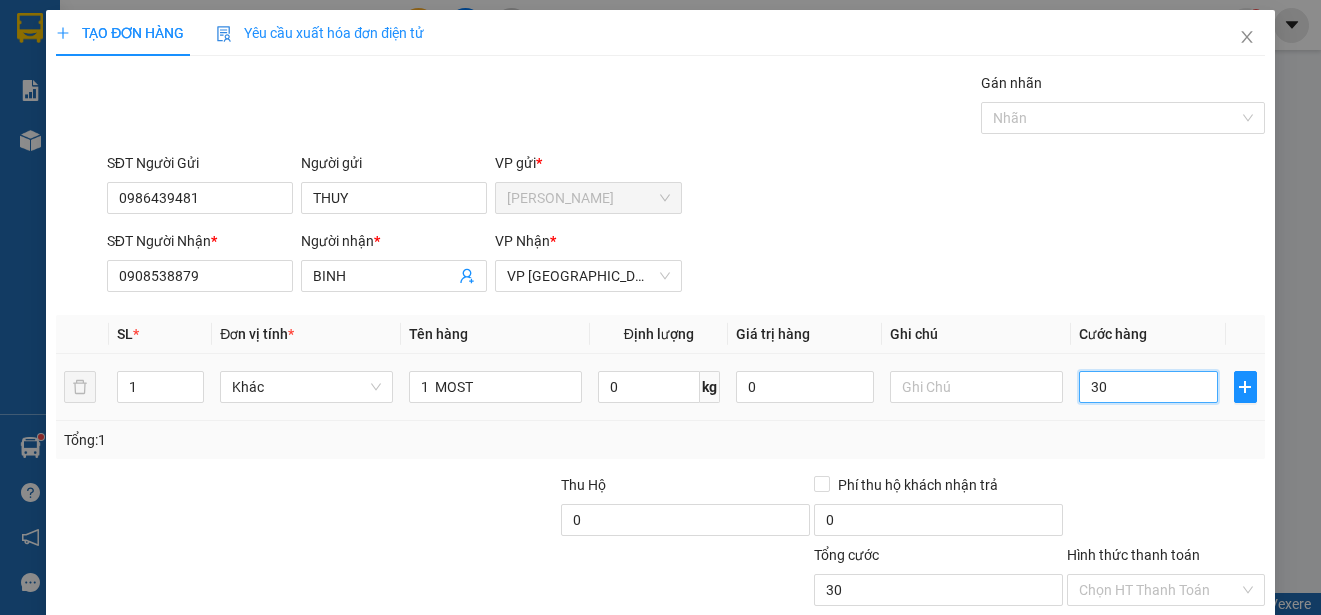 type on "300" 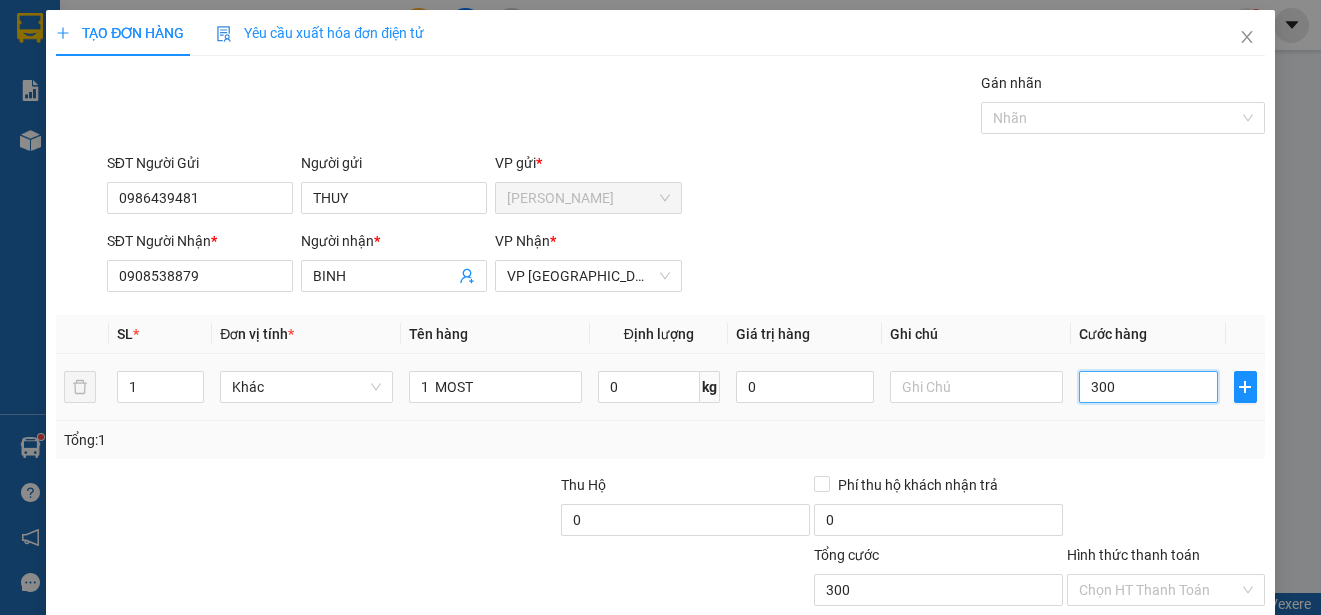 type on "3.000" 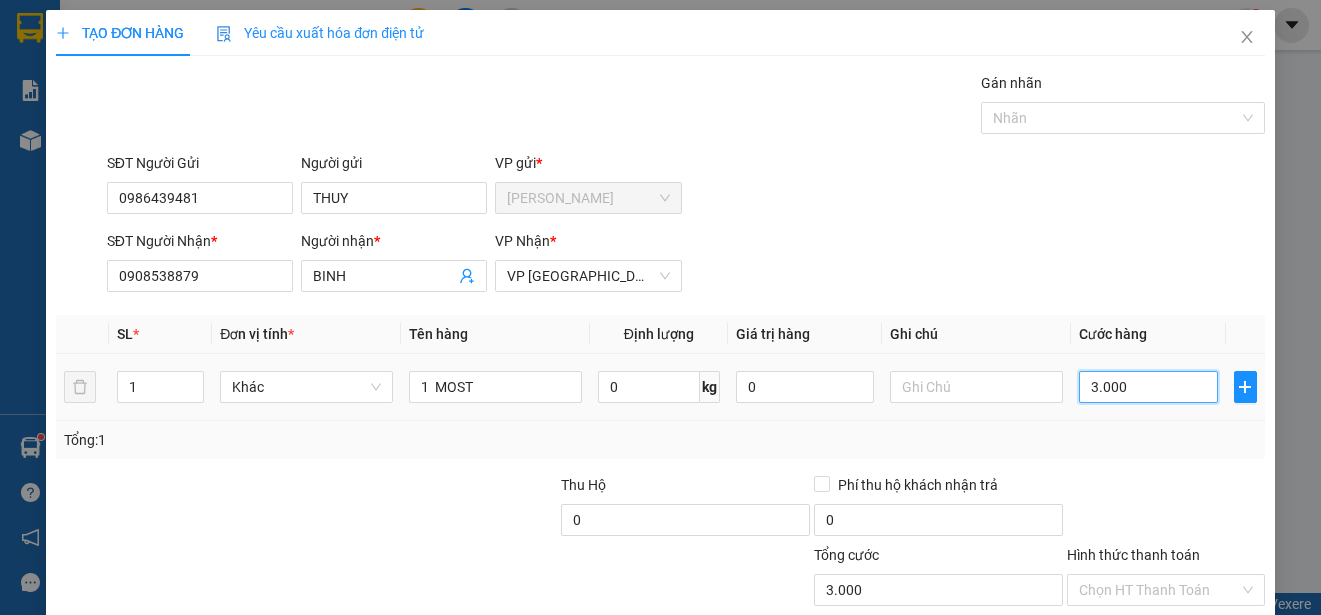 type on "30.000" 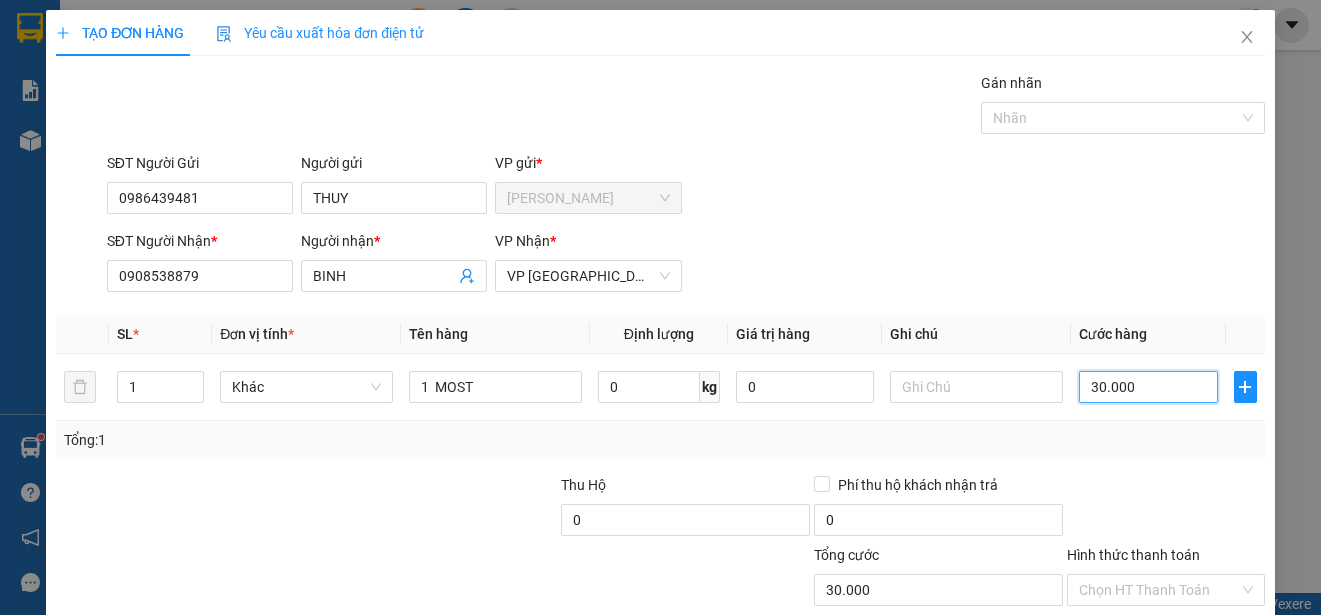 scroll, scrollTop: 125, scrollLeft: 0, axis: vertical 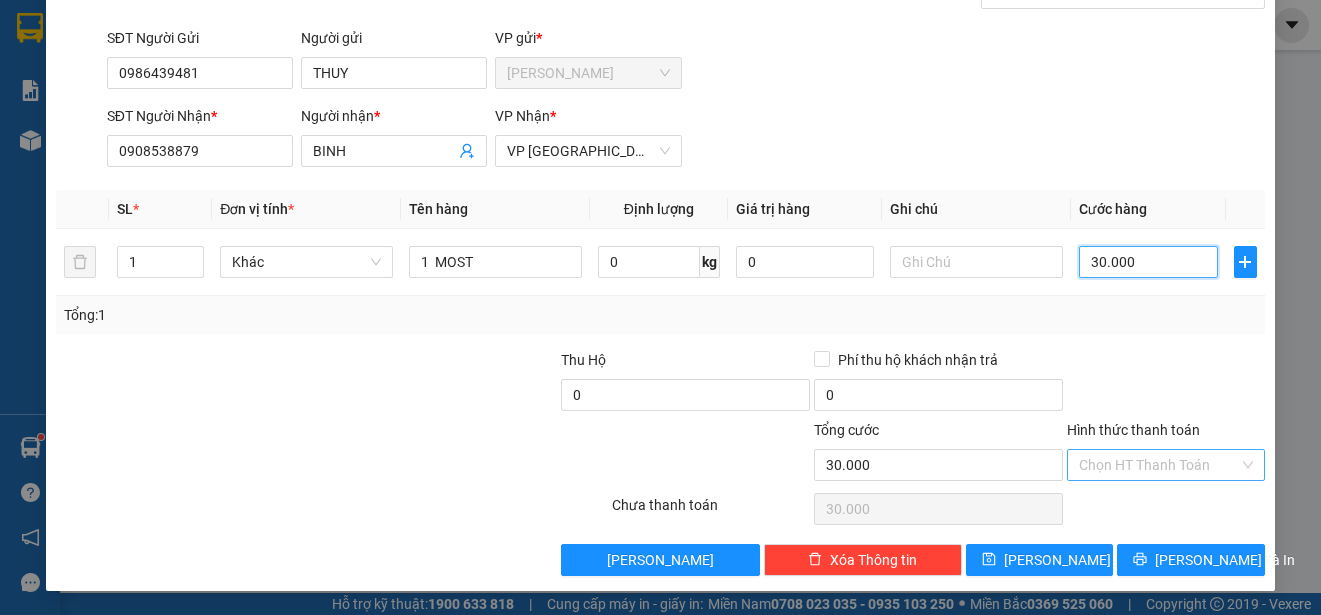 type on "30.000" 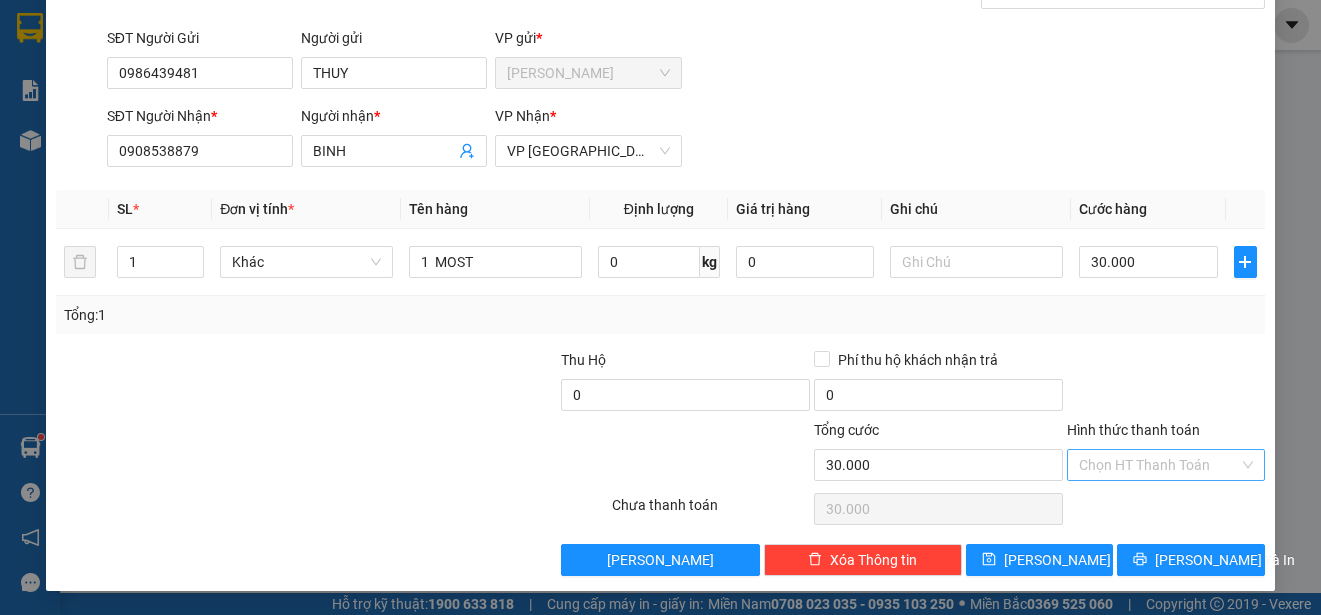 click on "Hình thức thanh toán" at bounding box center (1159, 465) 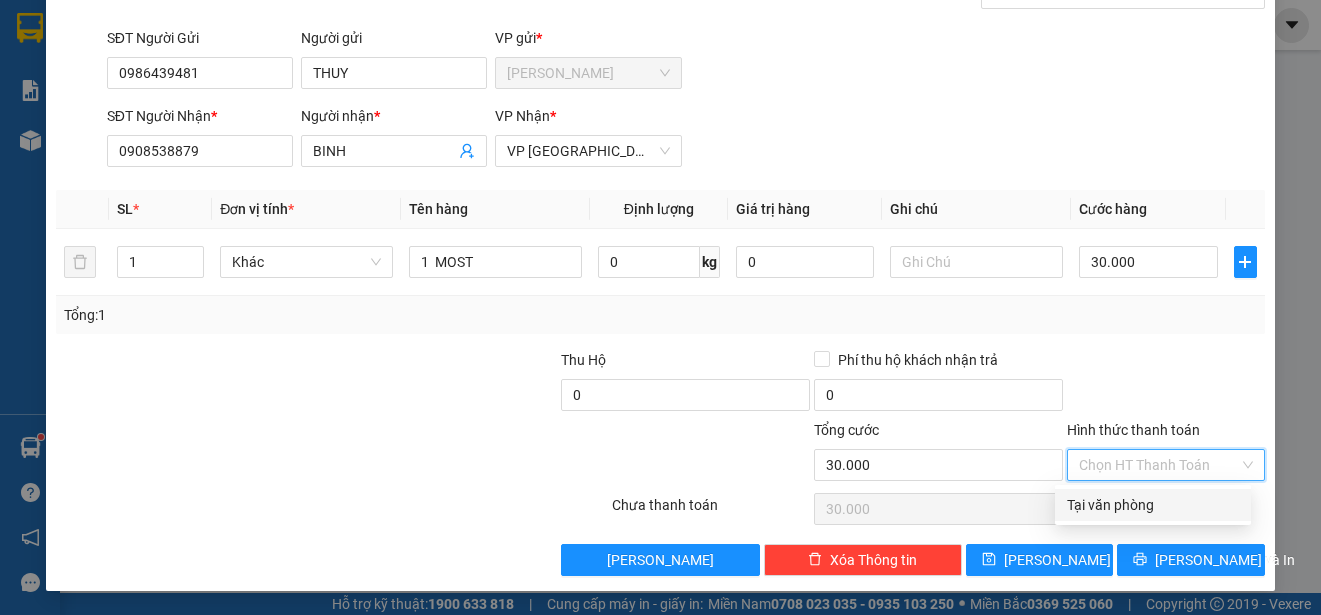 click on "Tại văn phòng" at bounding box center (1153, 505) 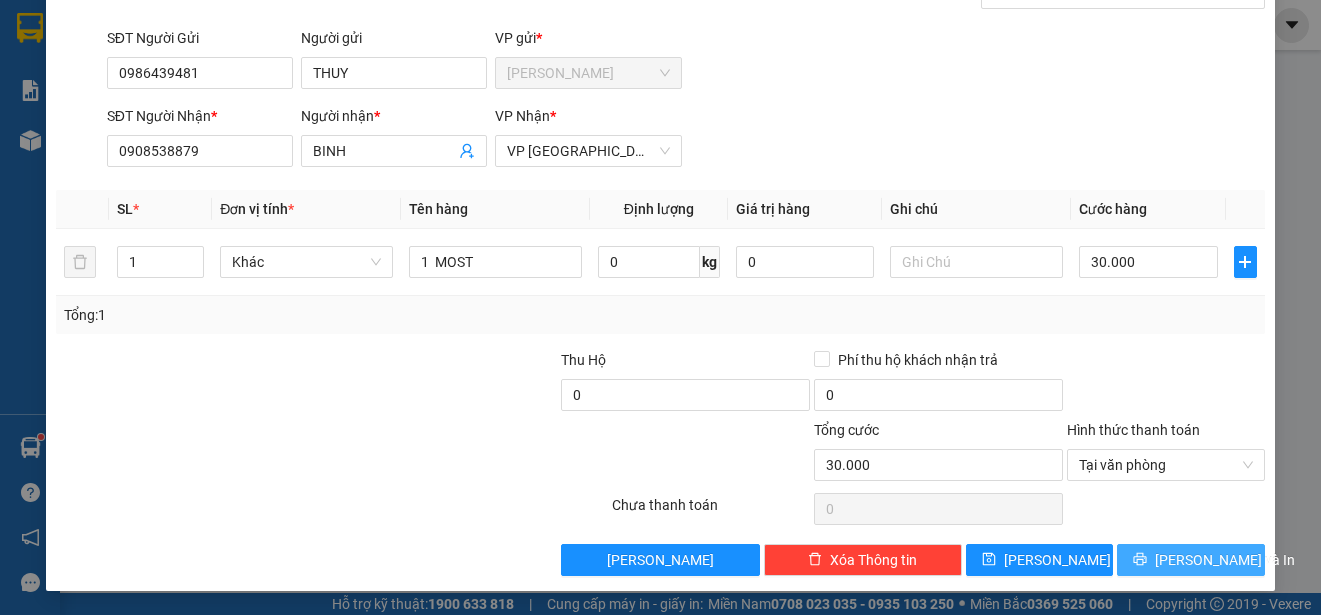 click on "[PERSON_NAME] và In" at bounding box center (1225, 560) 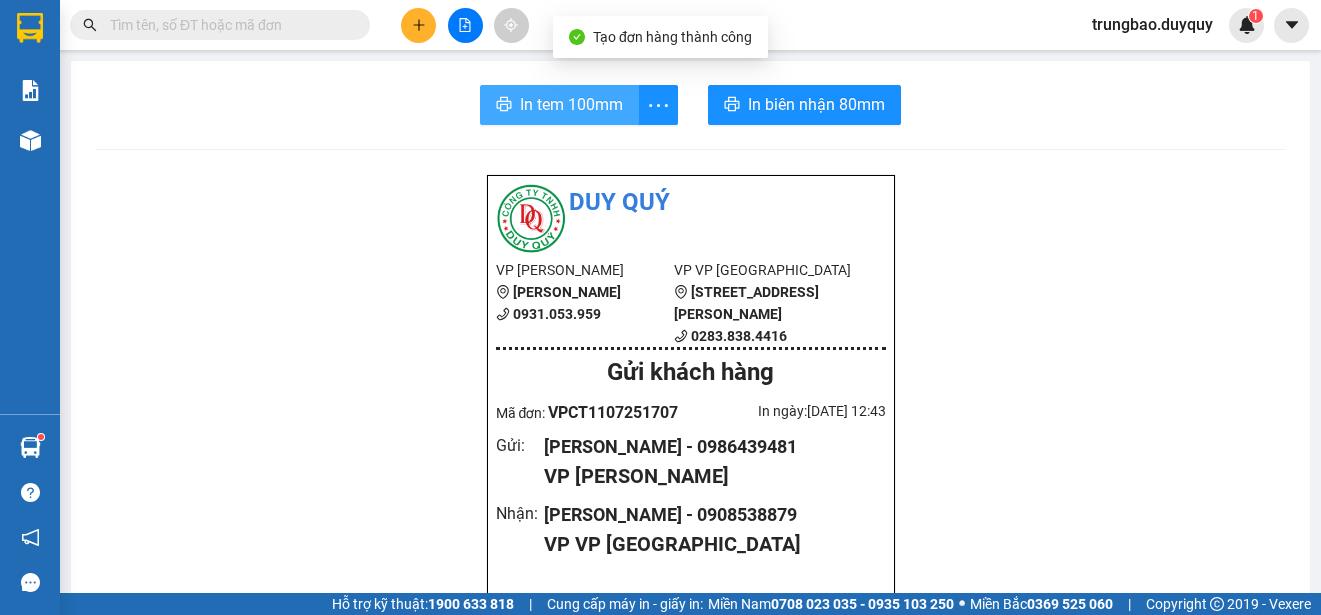 click on "In tem 100mm" at bounding box center (571, 104) 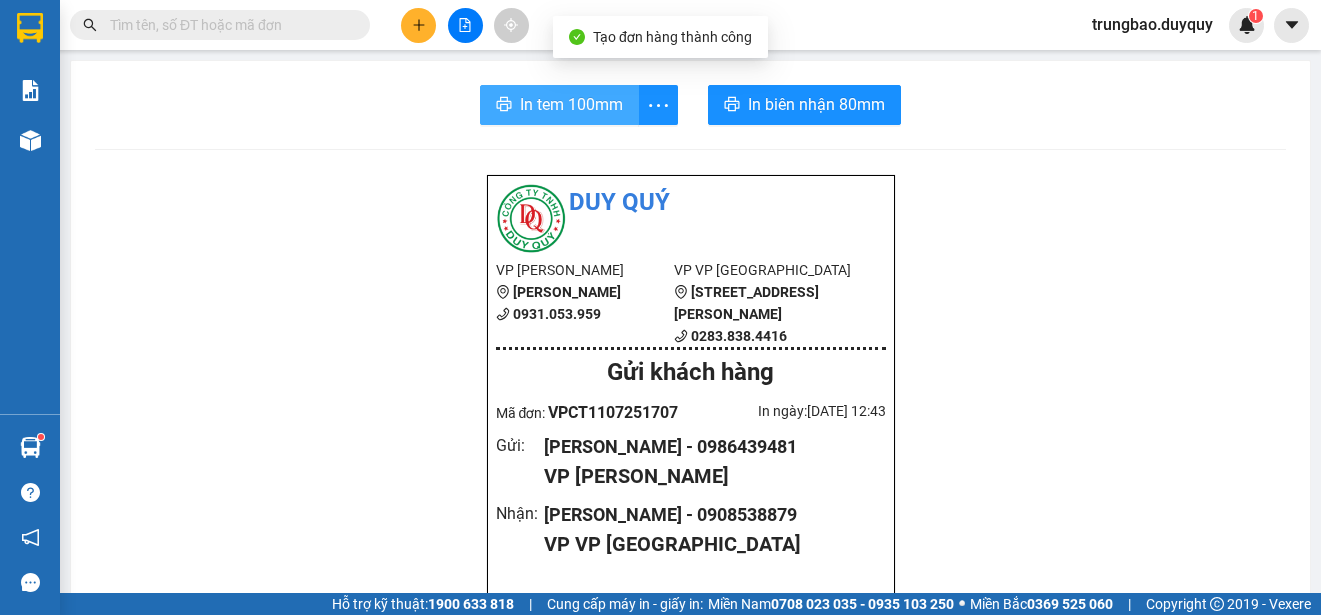 scroll, scrollTop: 0, scrollLeft: 0, axis: both 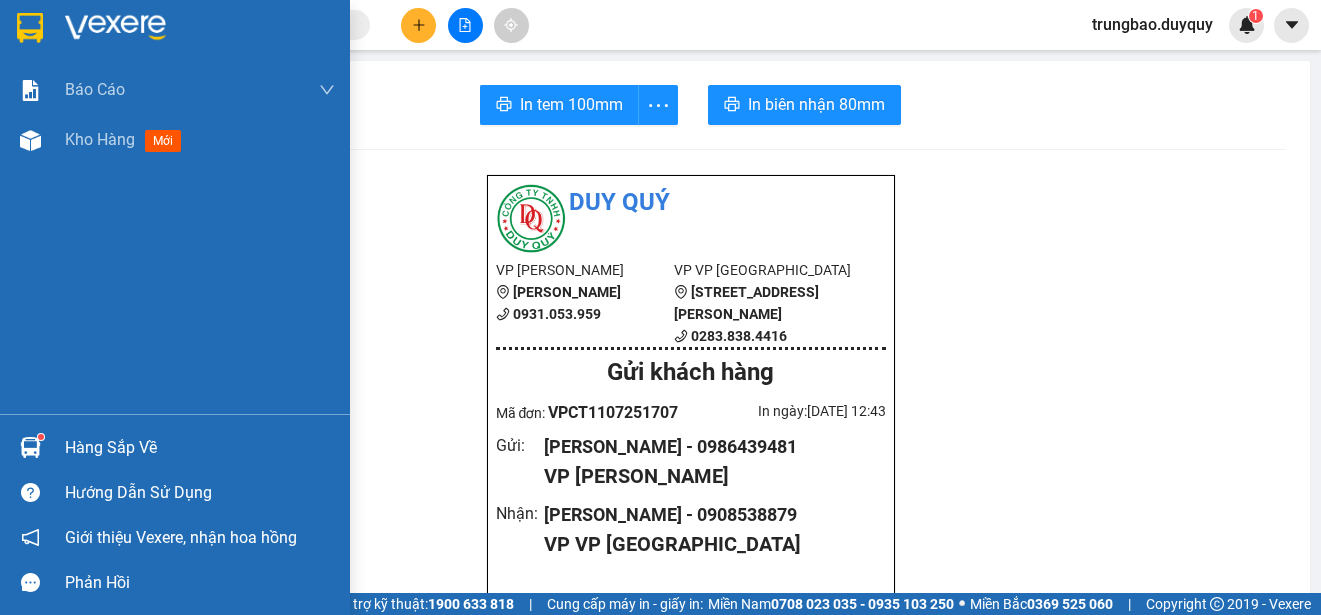 click at bounding box center (30, 28) 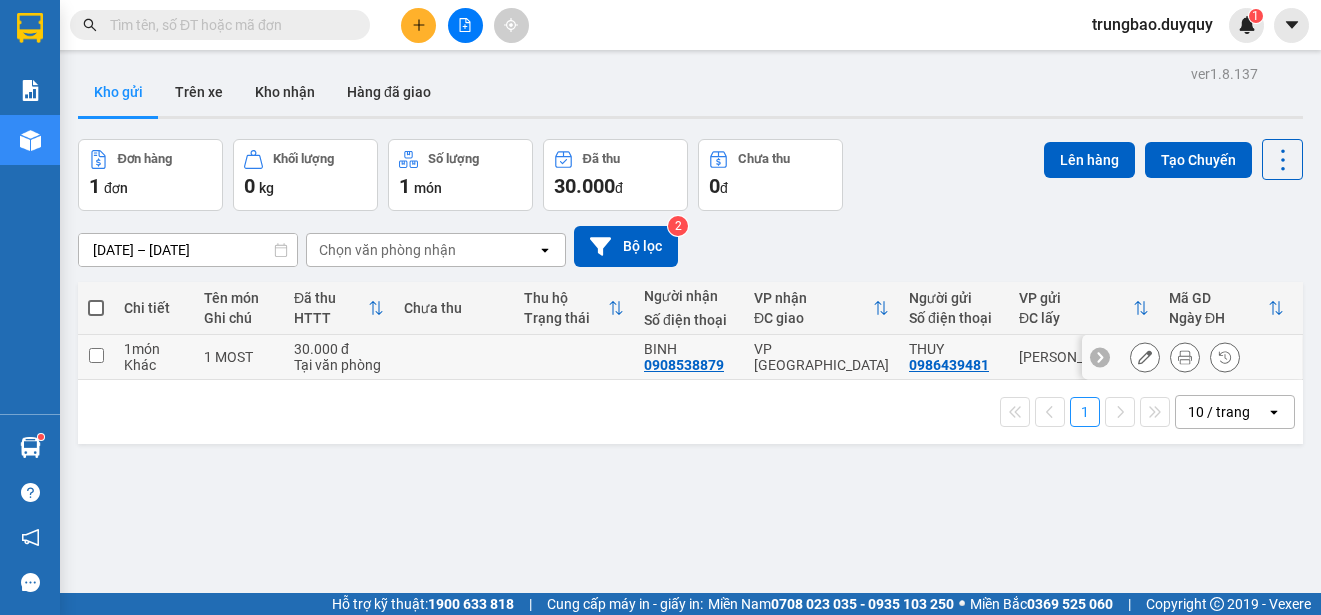 click at bounding box center (96, 355) 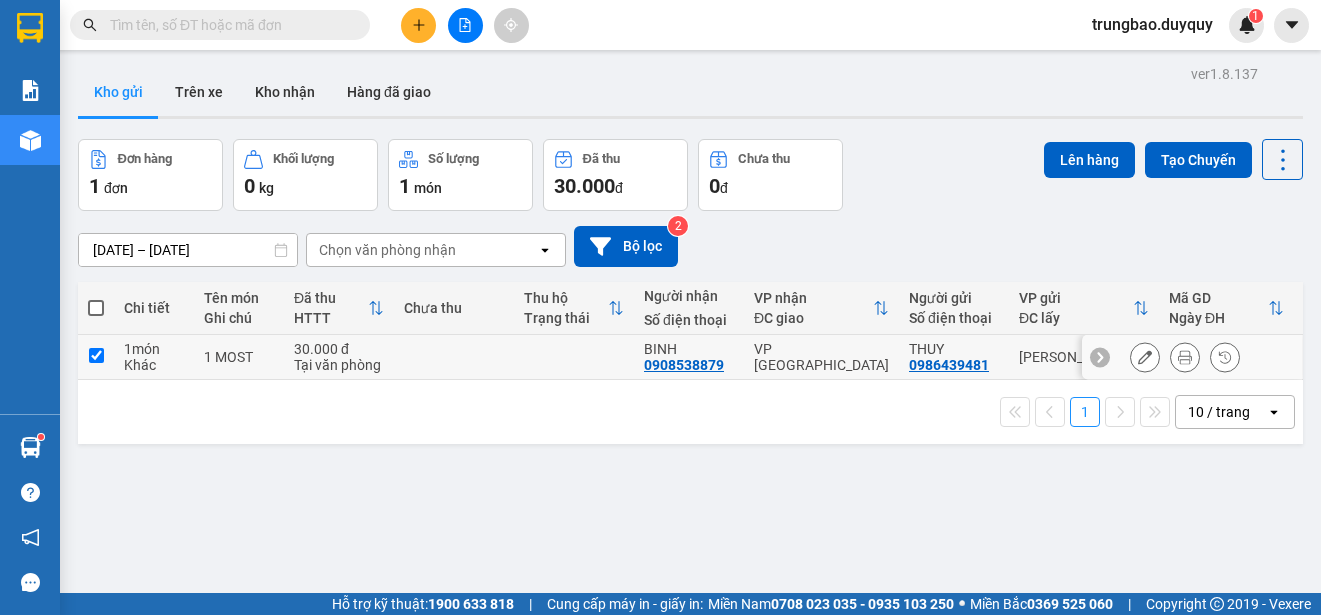 checkbox on "true" 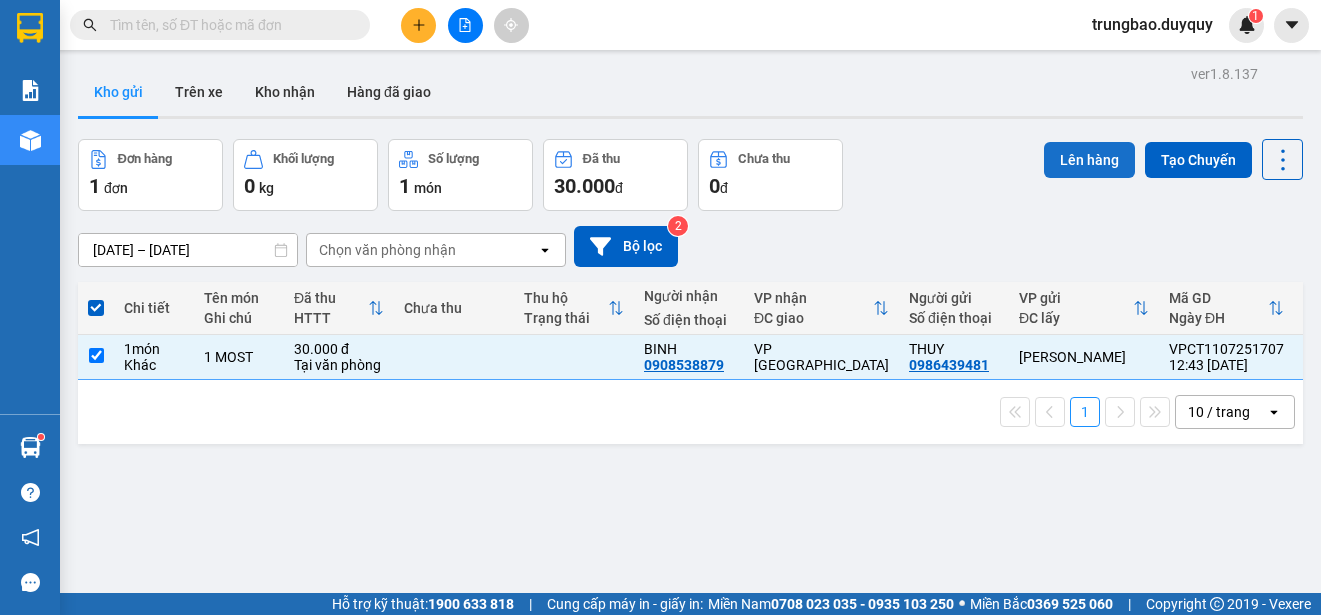 click on "Lên hàng" at bounding box center (1089, 160) 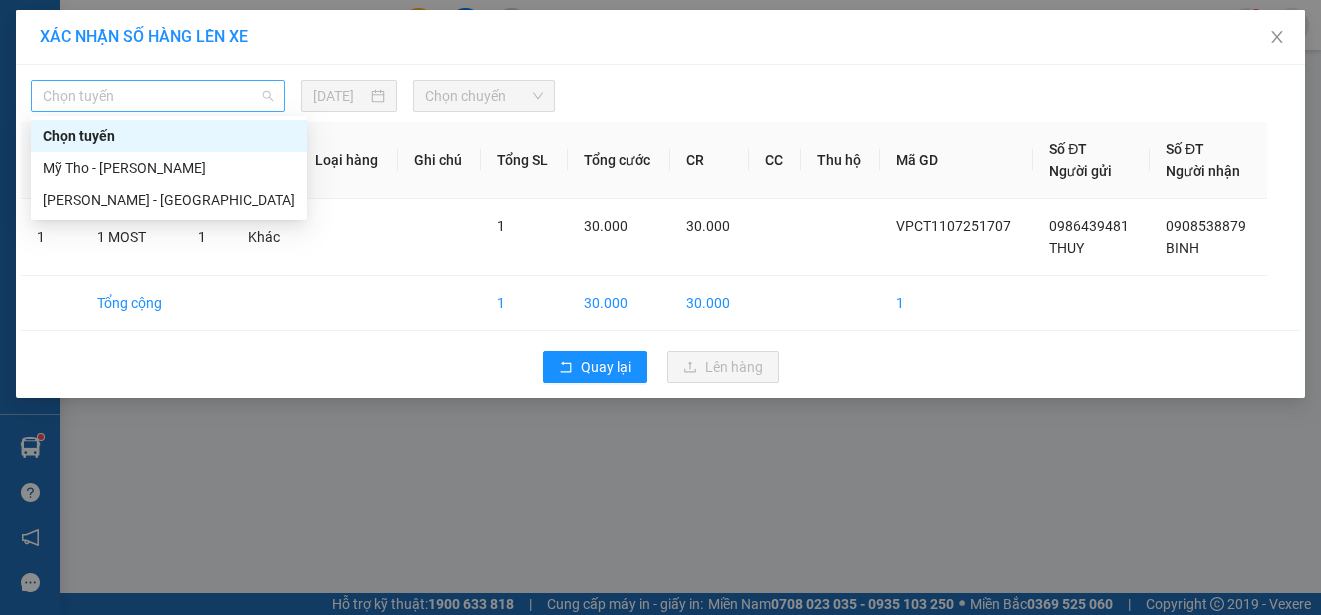 click on "Chọn tuyến" at bounding box center (158, 96) 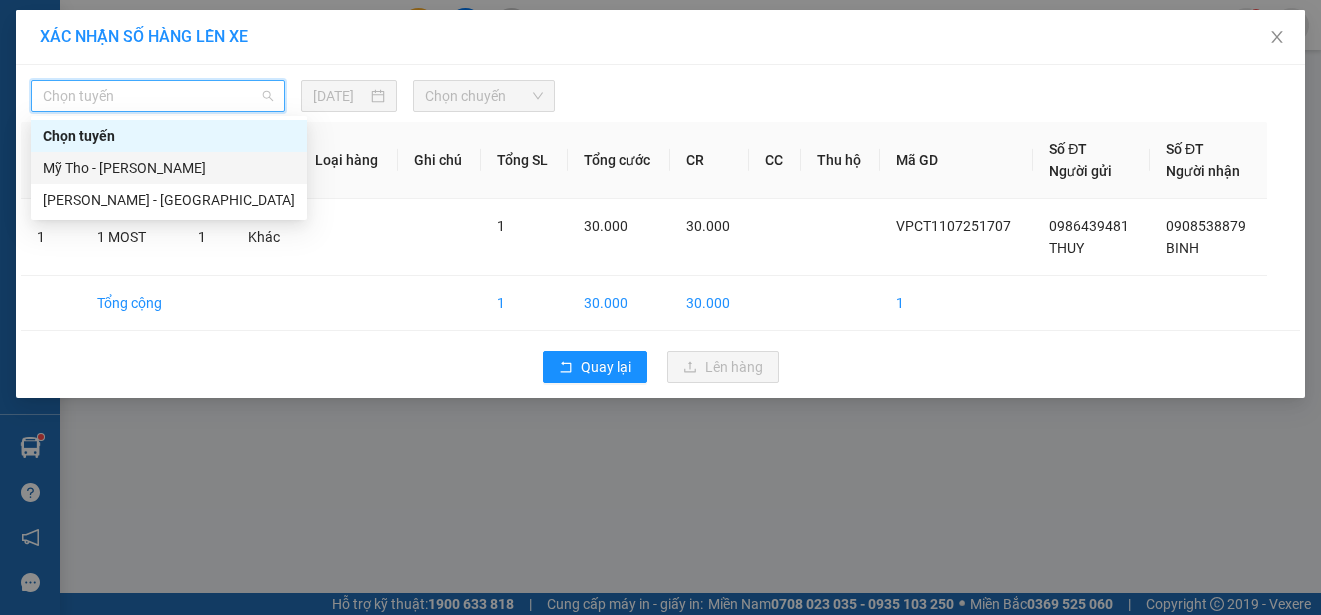 click on "Mỹ Tho - [PERSON_NAME]" at bounding box center (169, 168) 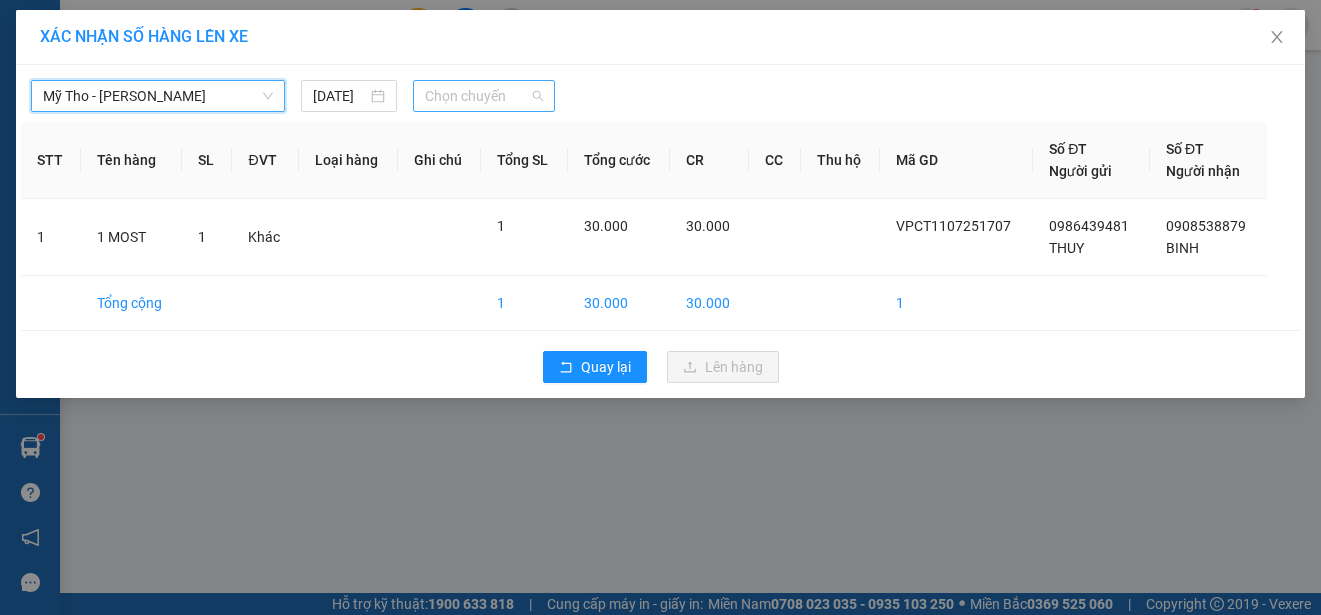 click on "Chọn chuyến" at bounding box center [483, 96] 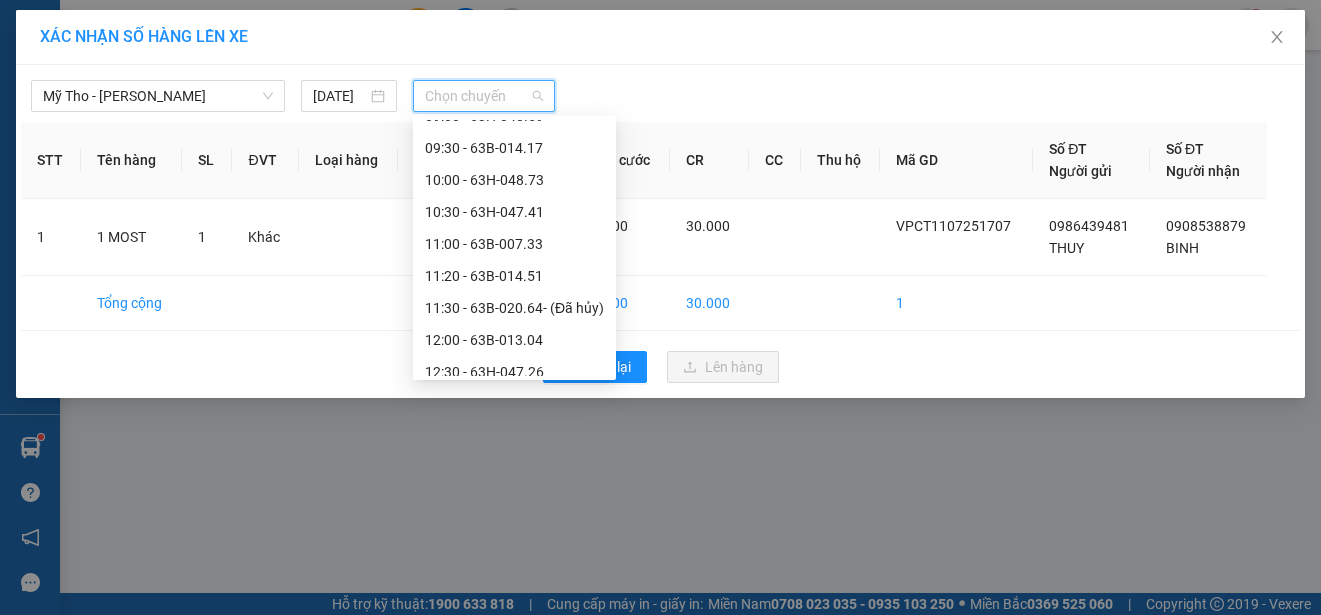 scroll, scrollTop: 600, scrollLeft: 0, axis: vertical 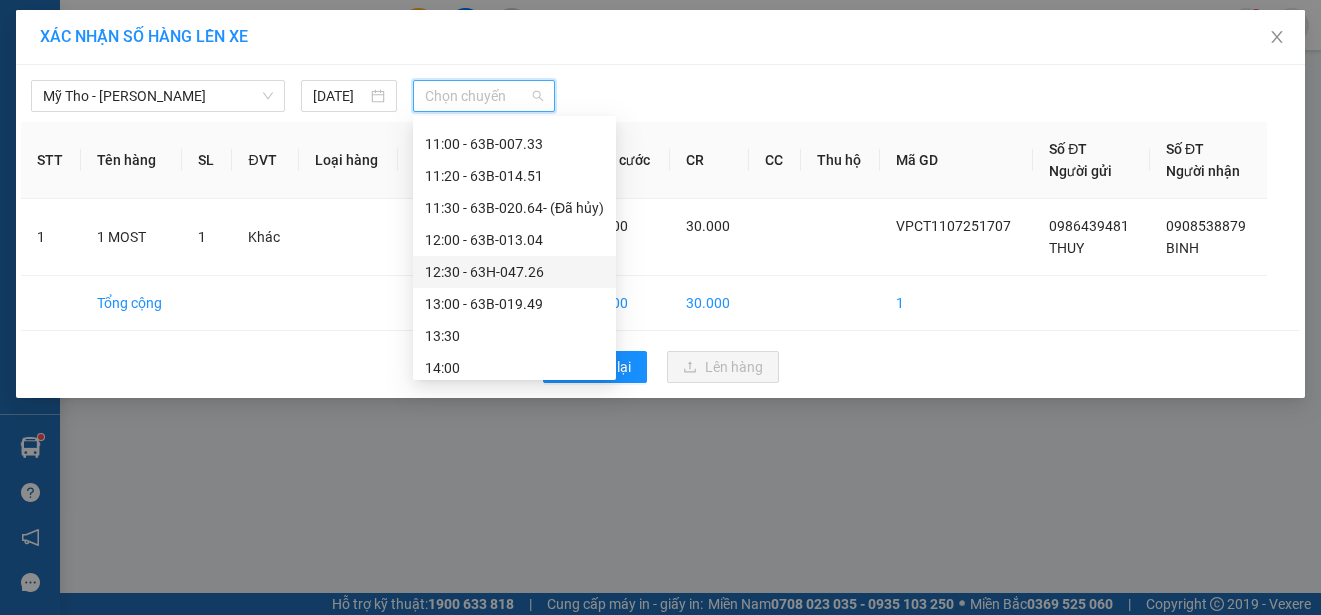 click on "12:30     - 63H-047.26" at bounding box center (514, 272) 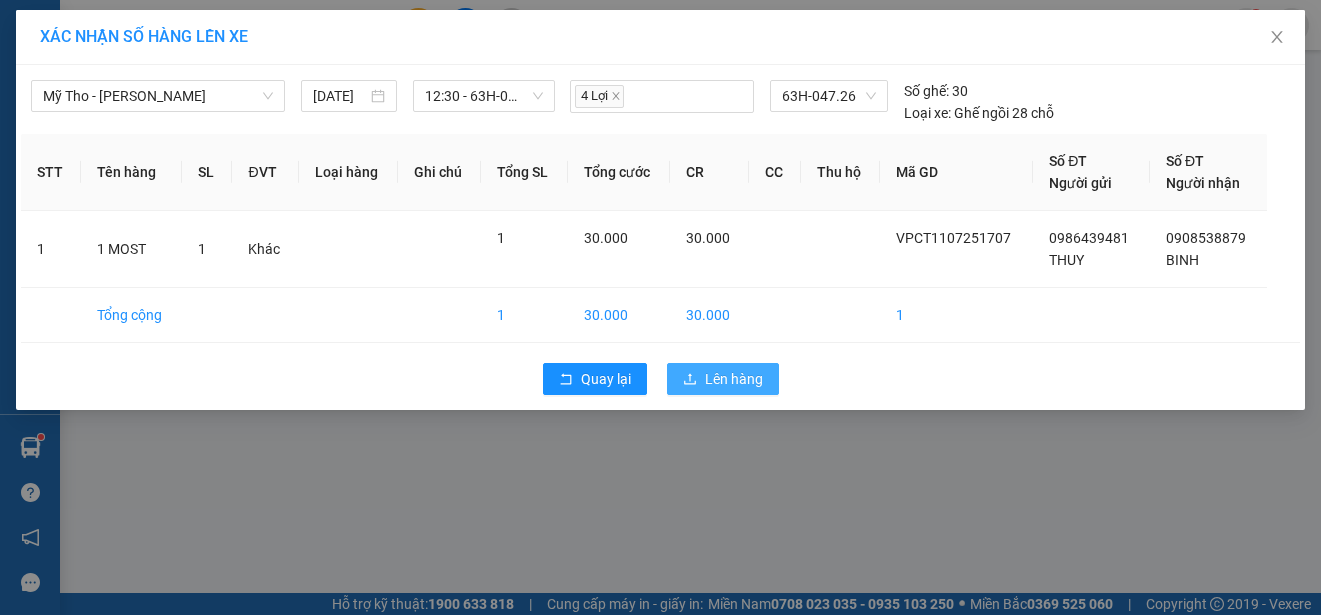 click on "Lên hàng" at bounding box center (734, 379) 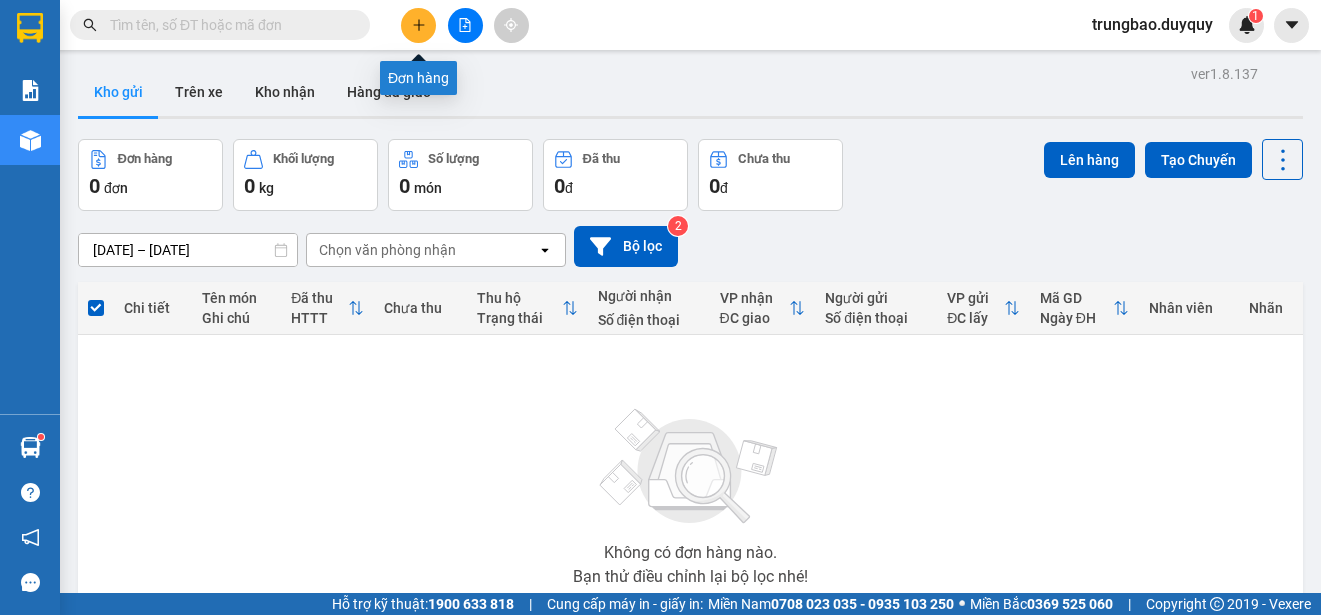 click 